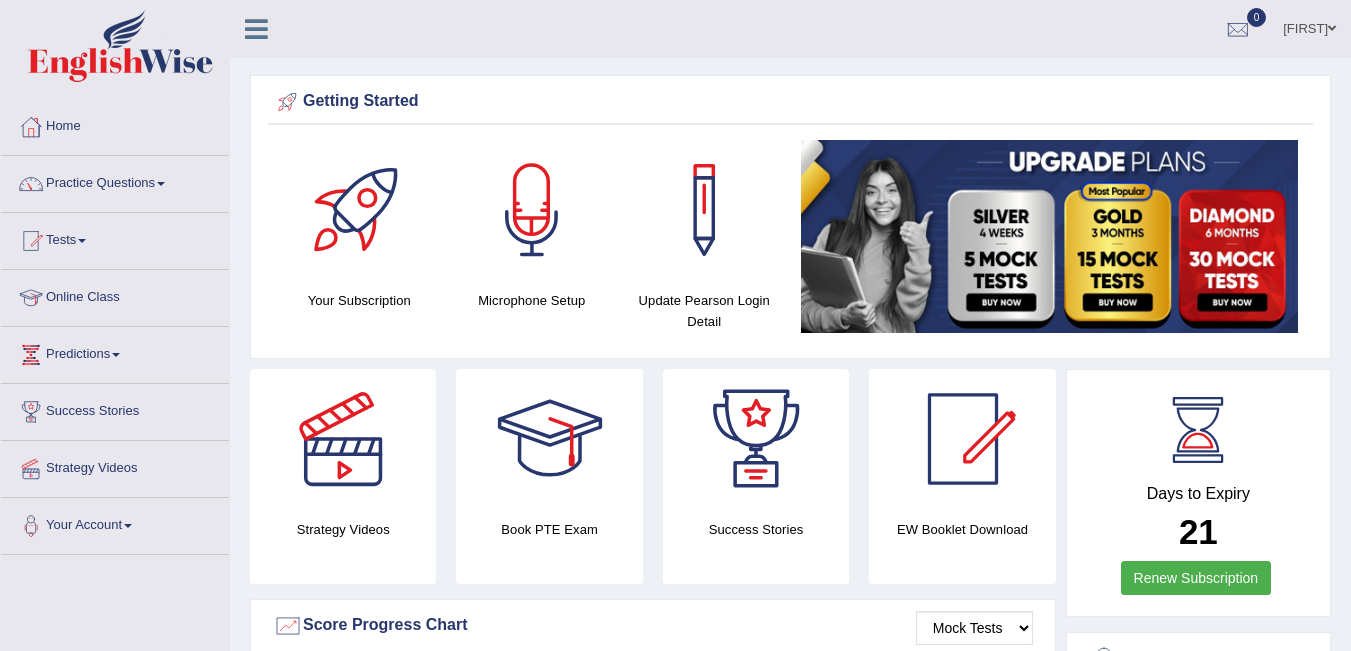 scroll, scrollTop: 0, scrollLeft: 0, axis: both 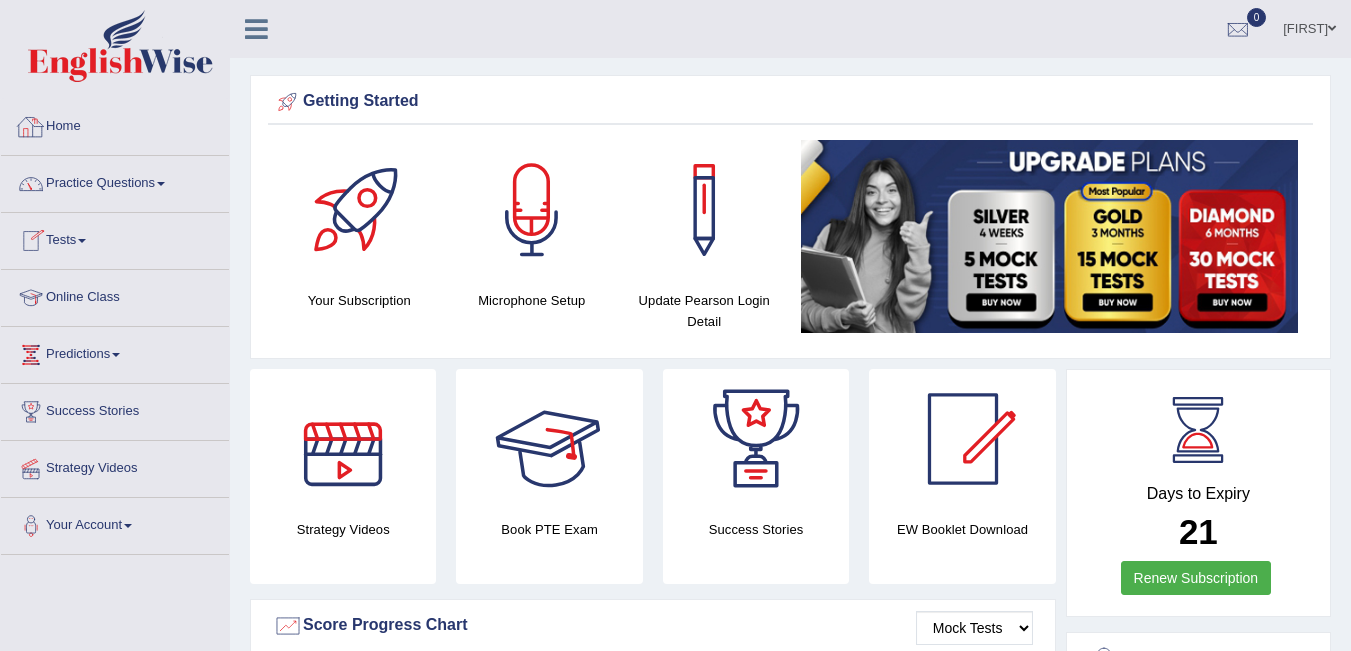 click on "Practice Questions" at bounding box center [115, 181] 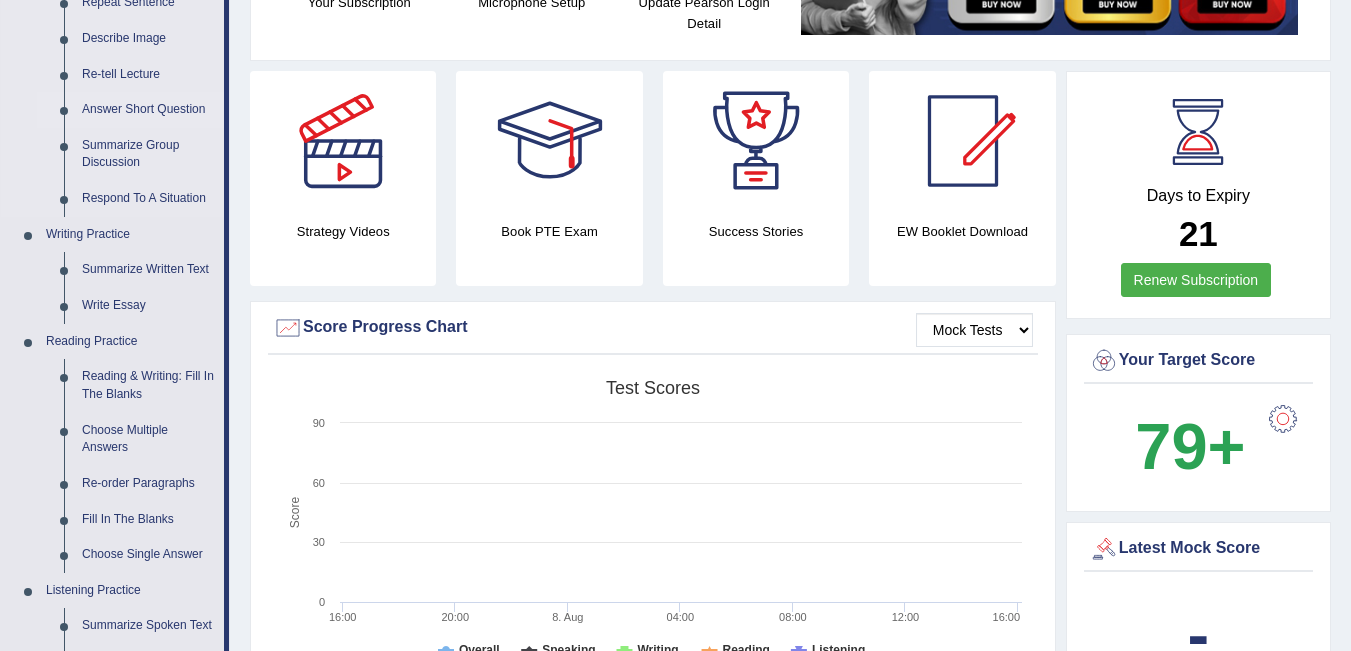 scroll, scrollTop: 300, scrollLeft: 0, axis: vertical 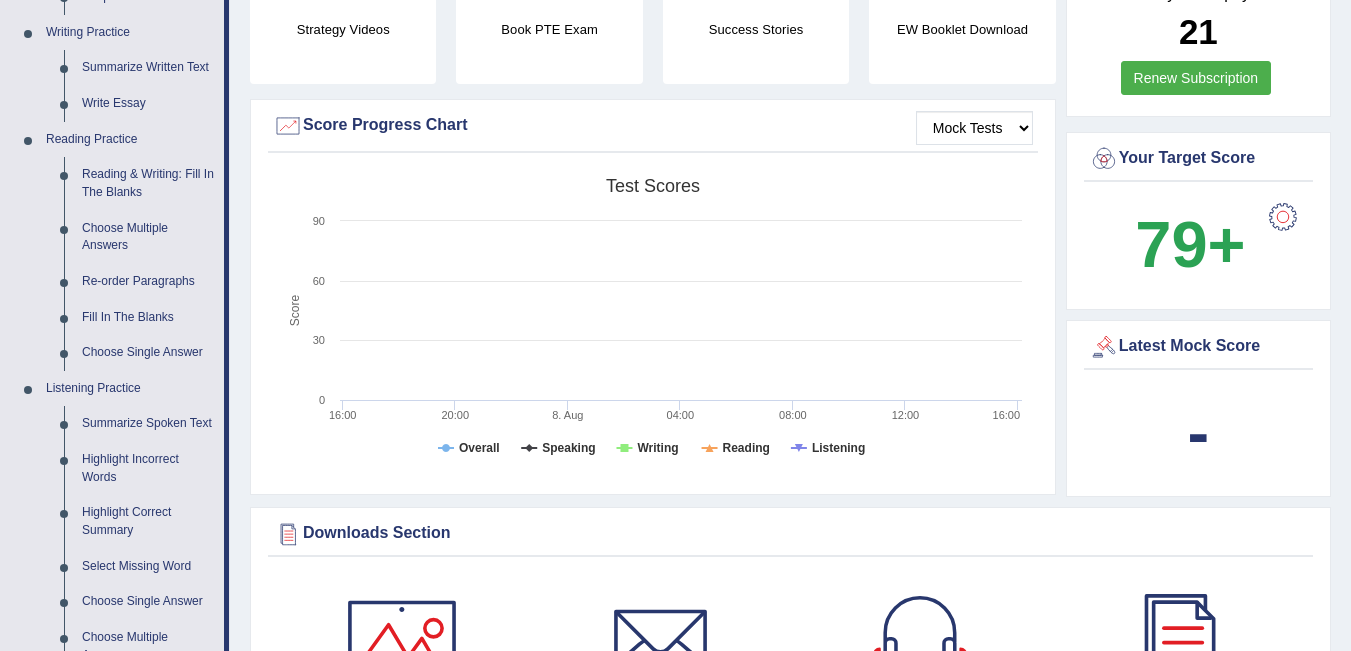 click at bounding box center [1283, 217] 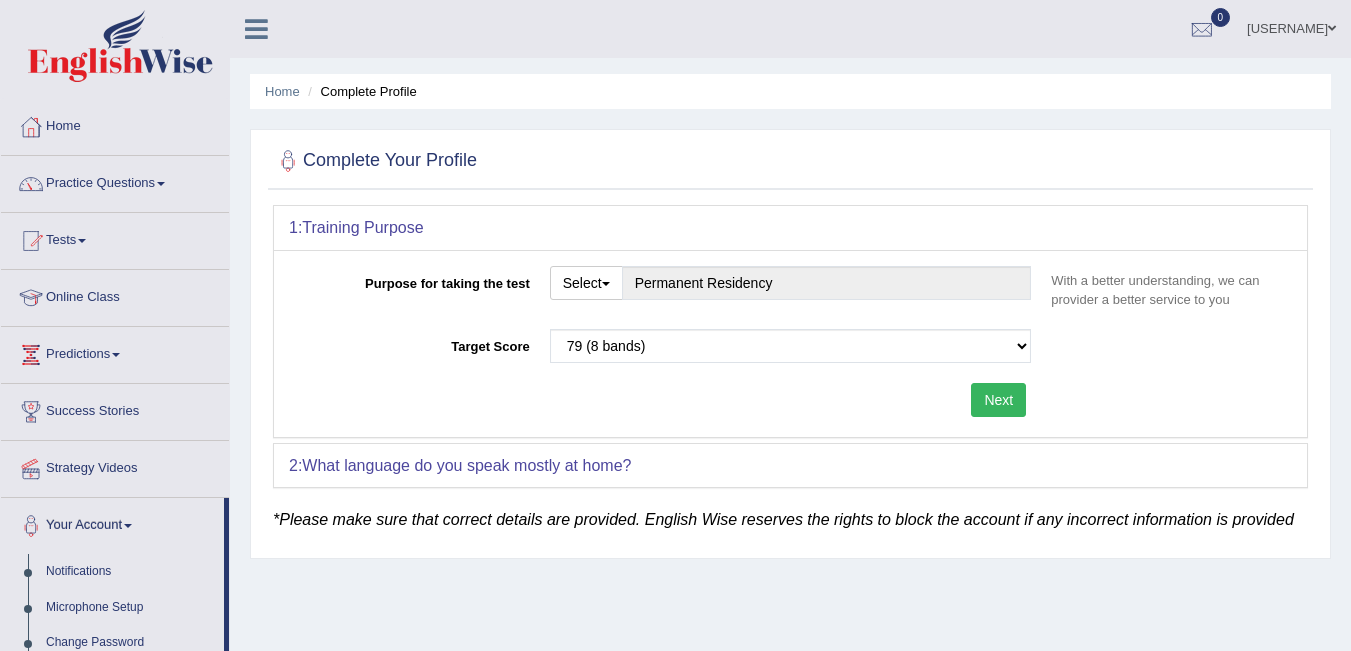 scroll, scrollTop: 0, scrollLeft: 0, axis: both 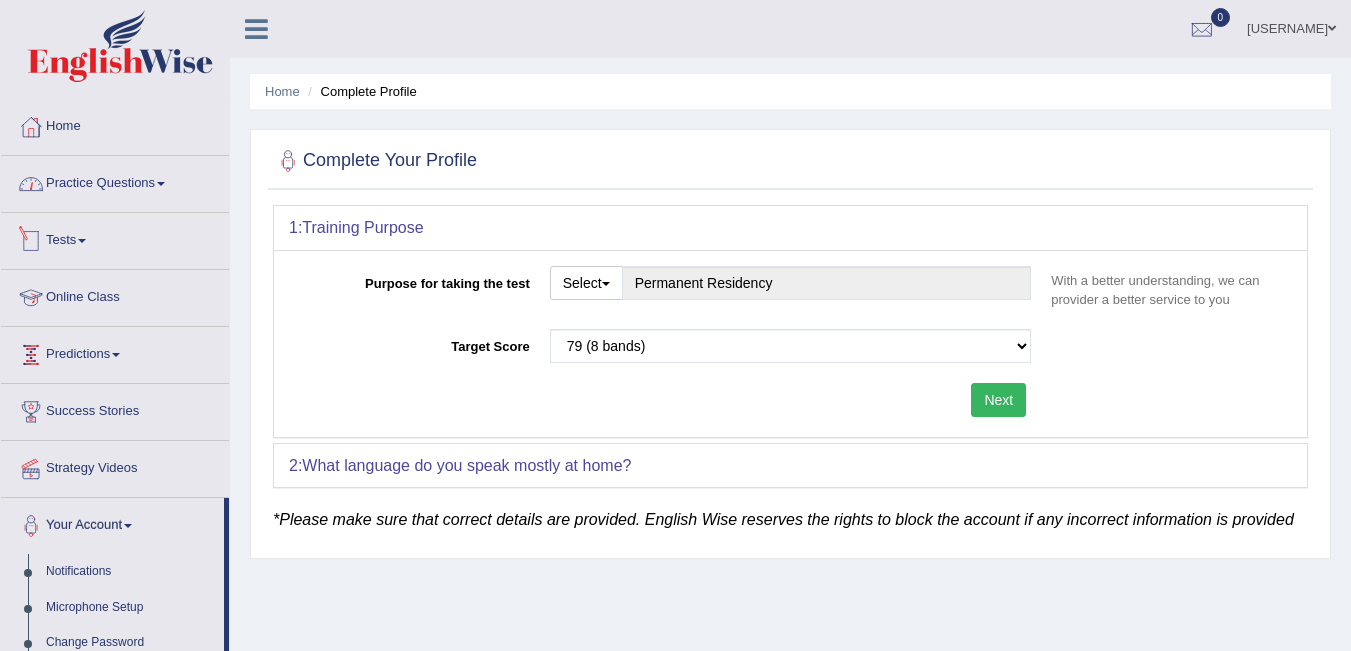click on "Practice Questions" at bounding box center (115, 181) 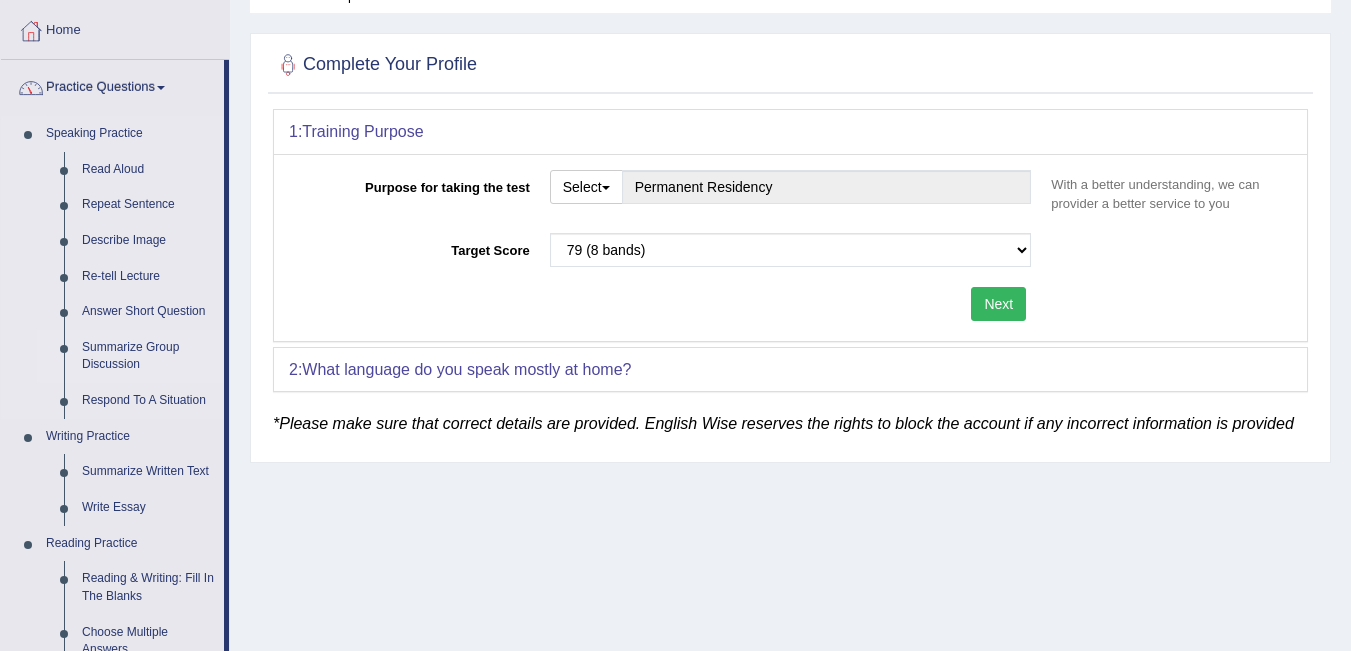scroll, scrollTop: 100, scrollLeft: 0, axis: vertical 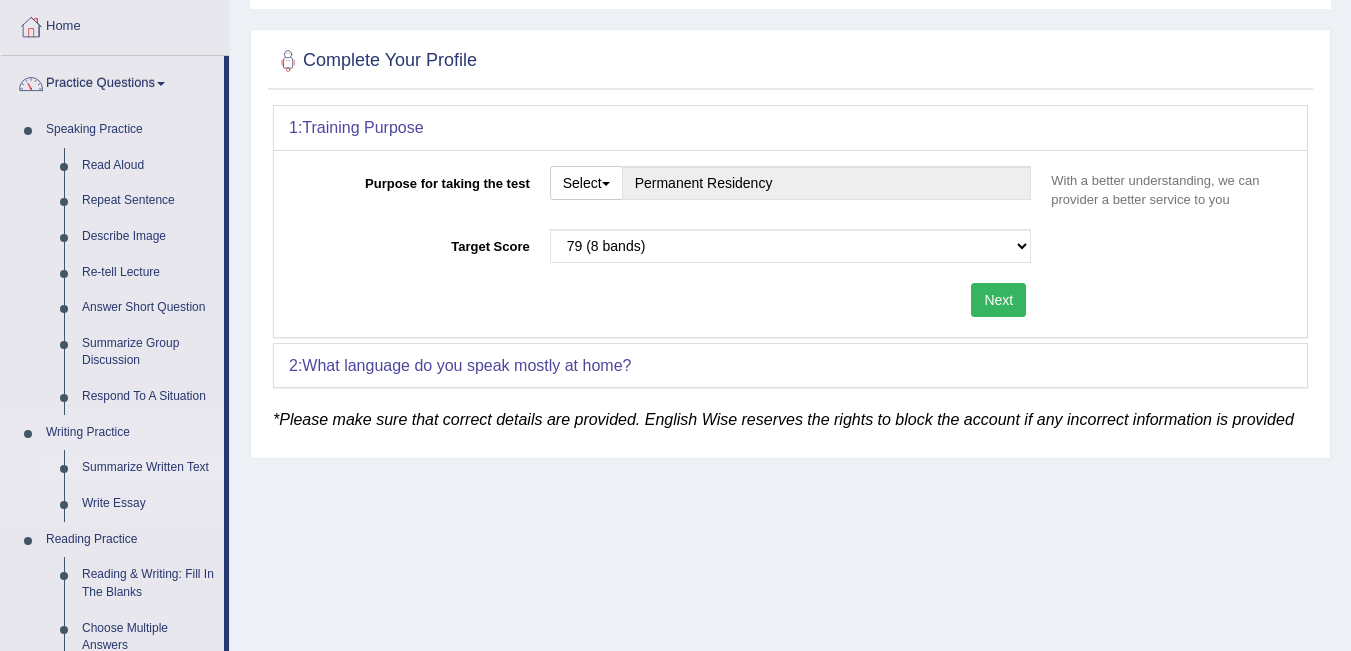 click on "Summarize Written Text" at bounding box center [148, 468] 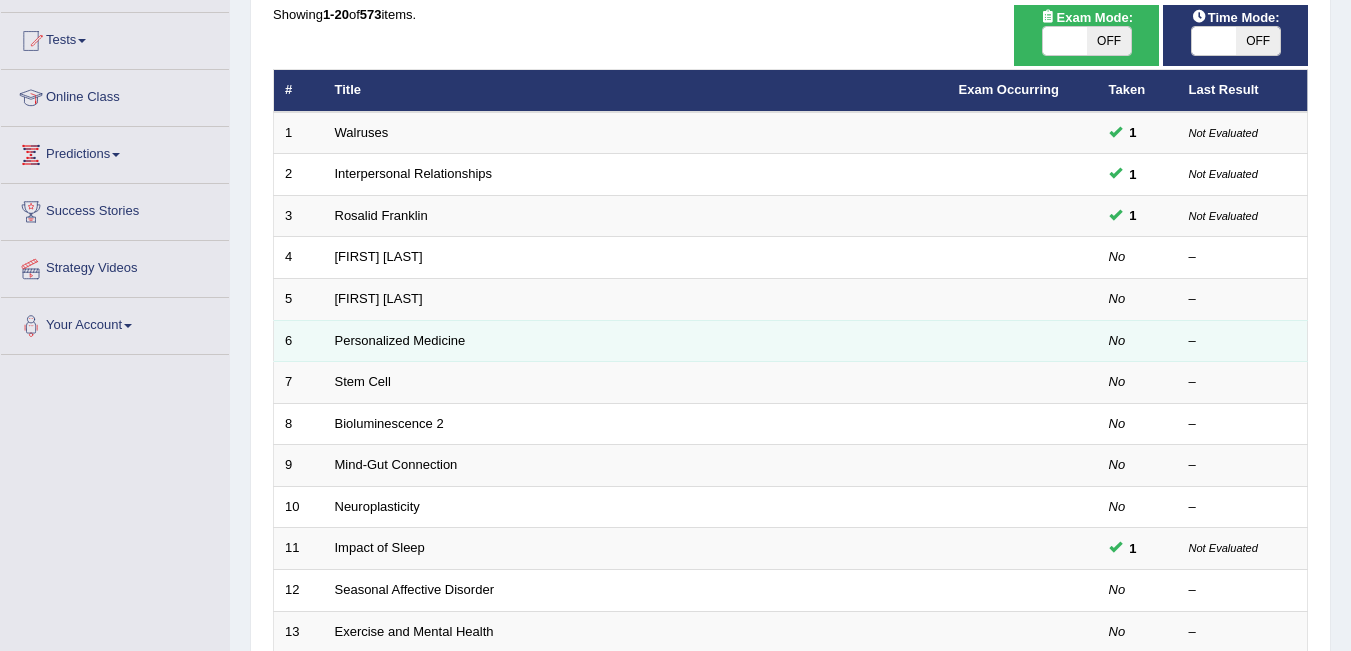 scroll, scrollTop: 200, scrollLeft: 0, axis: vertical 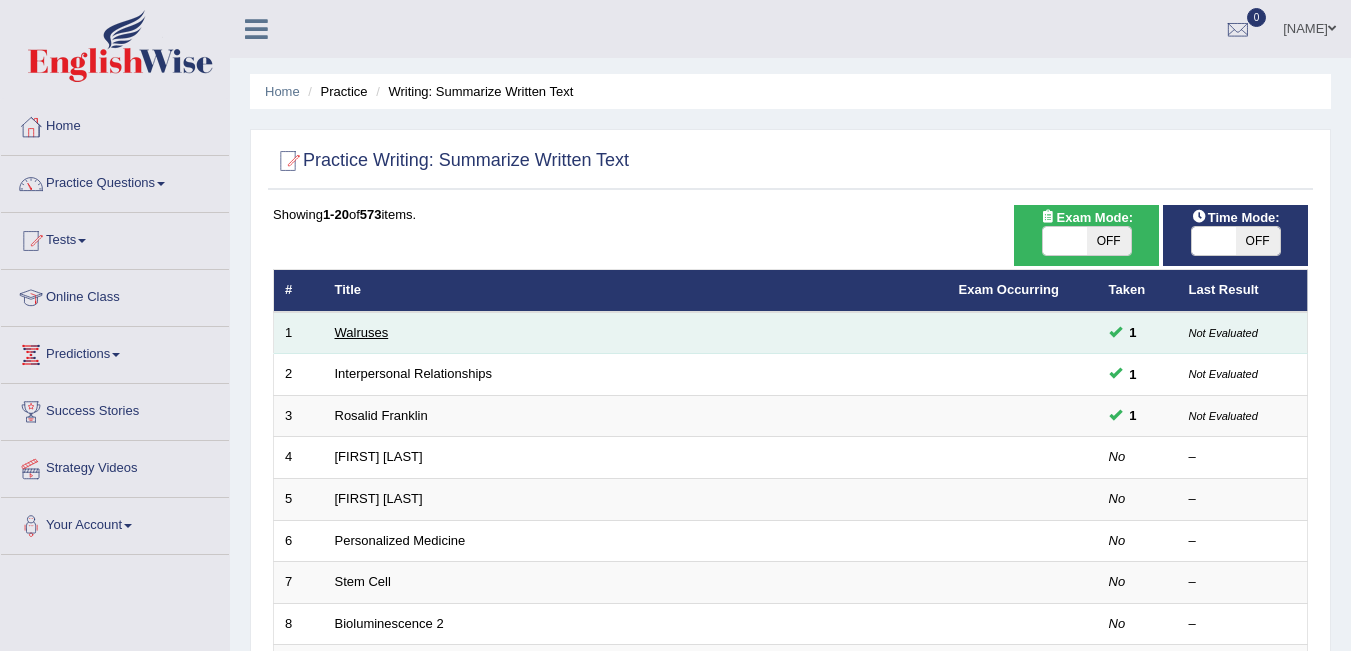 click on "Walruses" at bounding box center (362, 332) 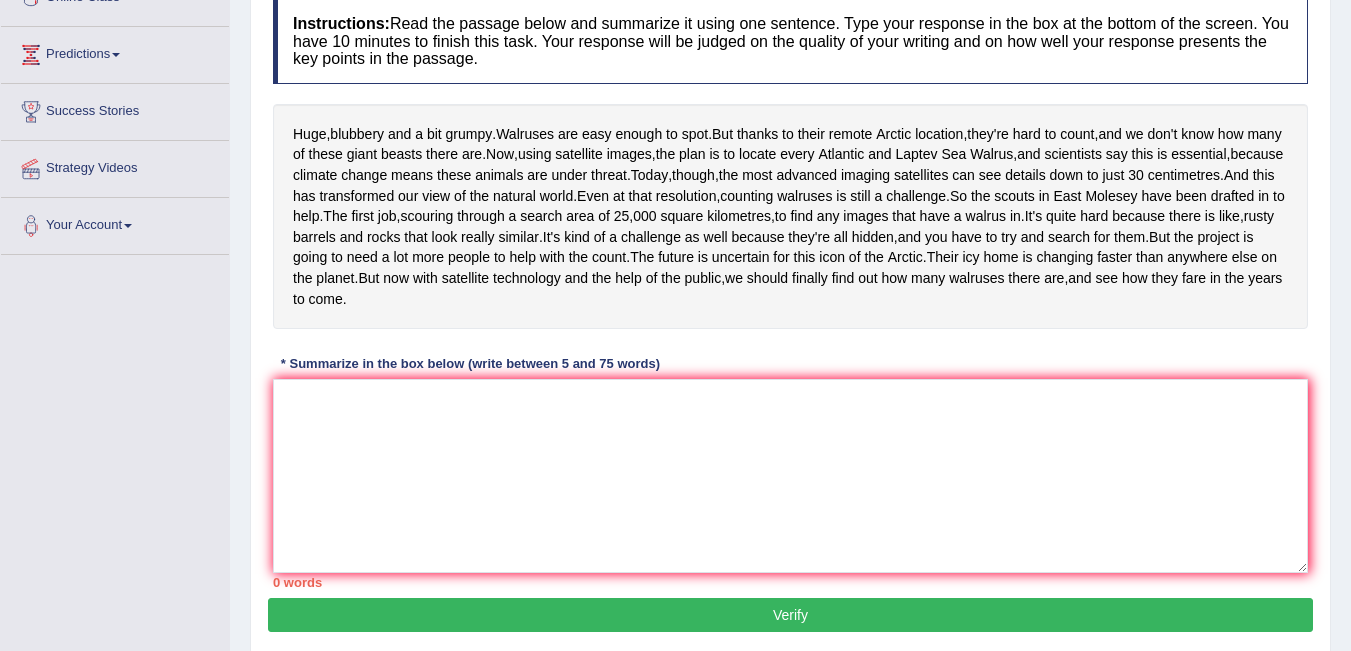 scroll, scrollTop: 300, scrollLeft: 0, axis: vertical 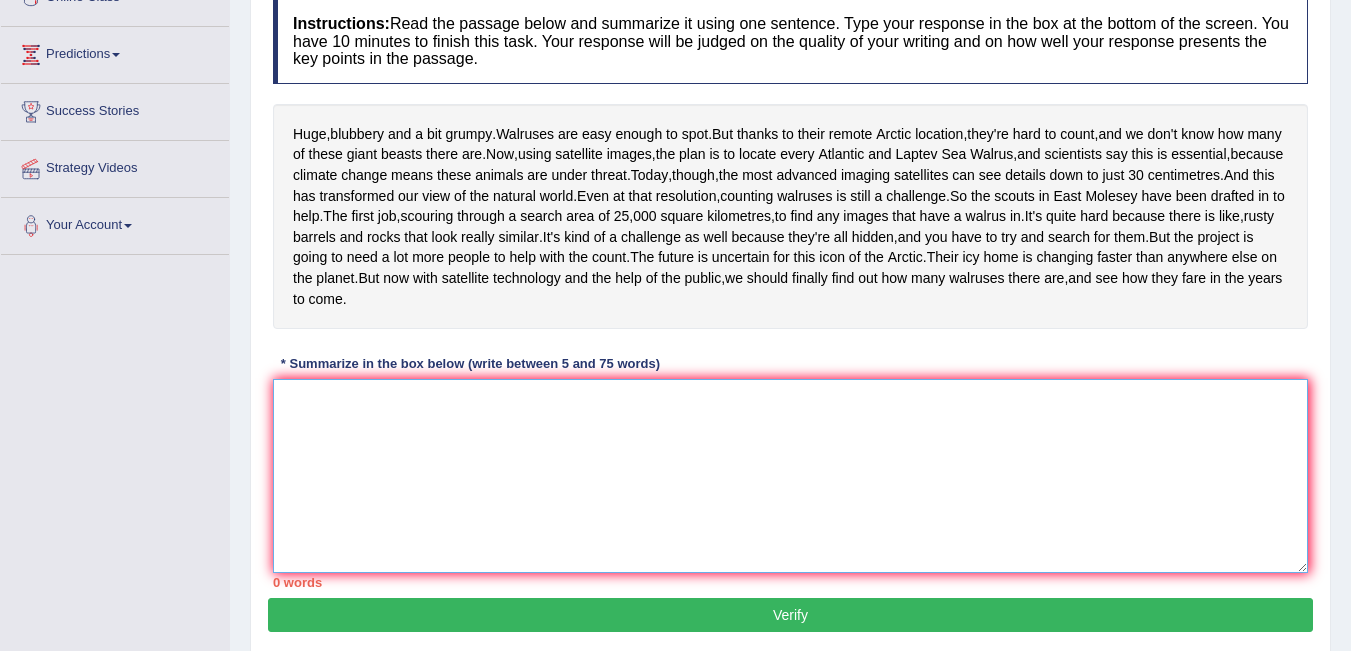 click at bounding box center (790, 476) 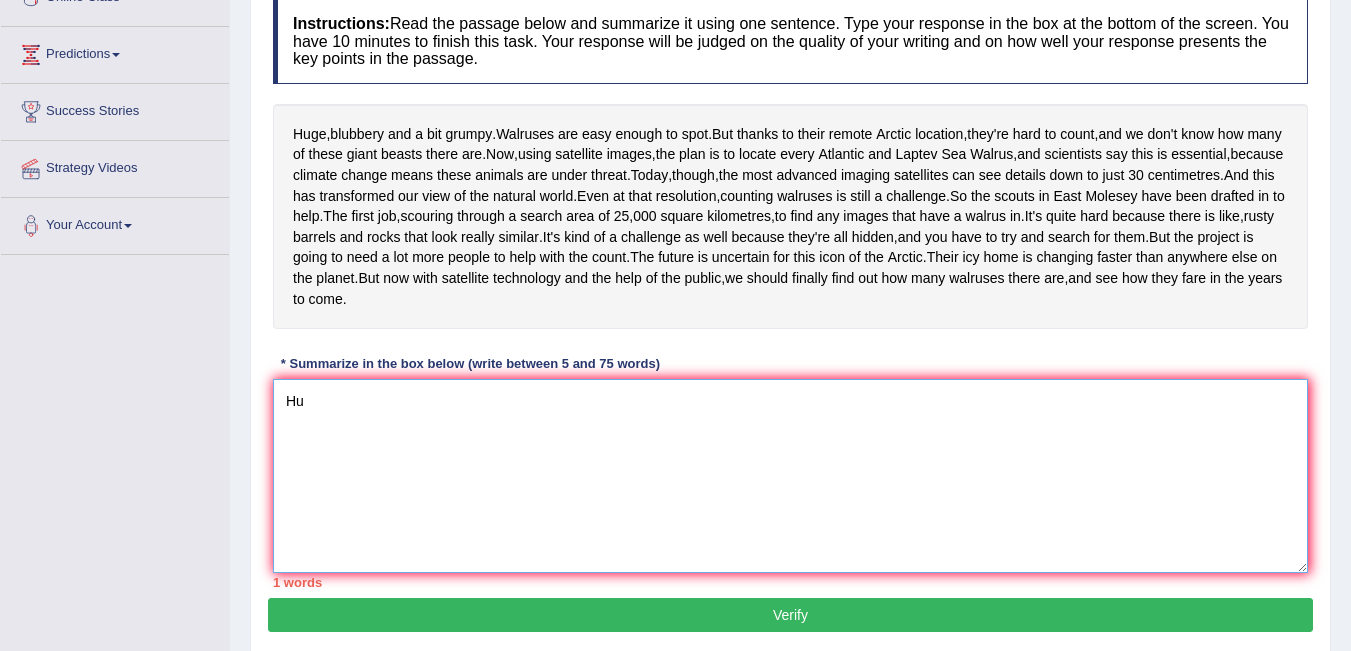 type on "H" 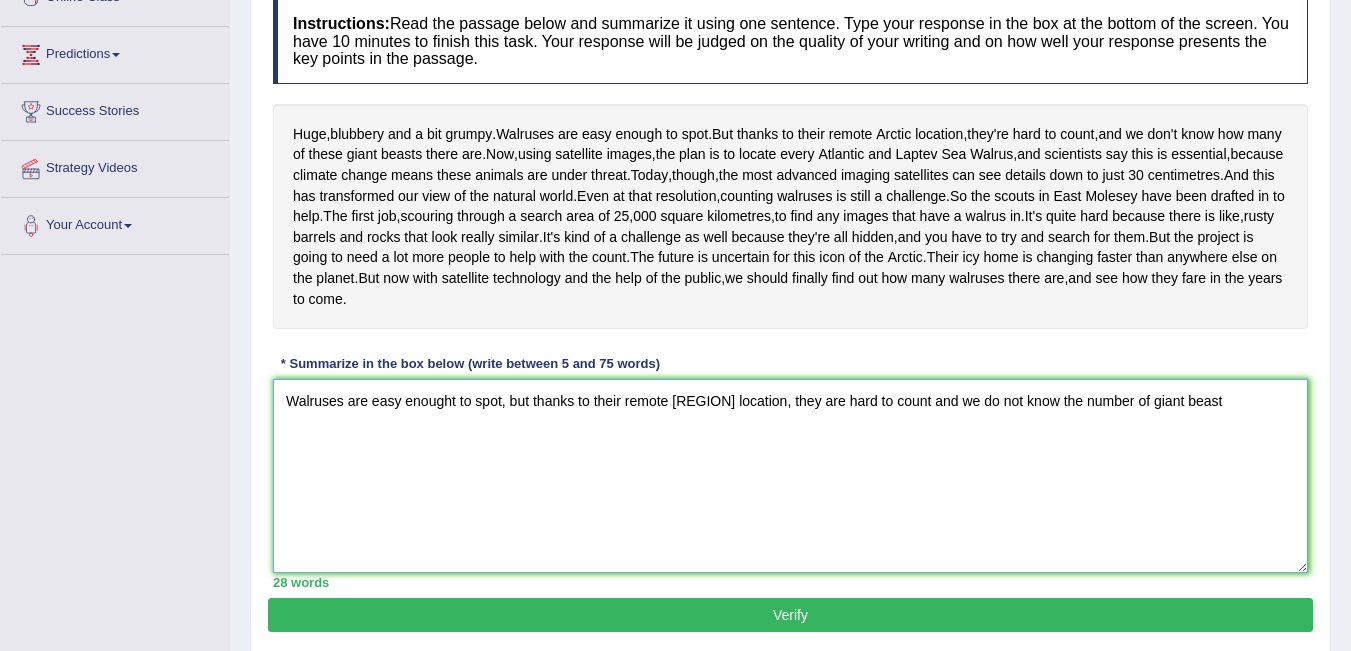 click on "Walruses are easy enought to spot, but thanks to their remote [REGION] location, they are hard to count and we do not know the number of giant beast" at bounding box center (790, 476) 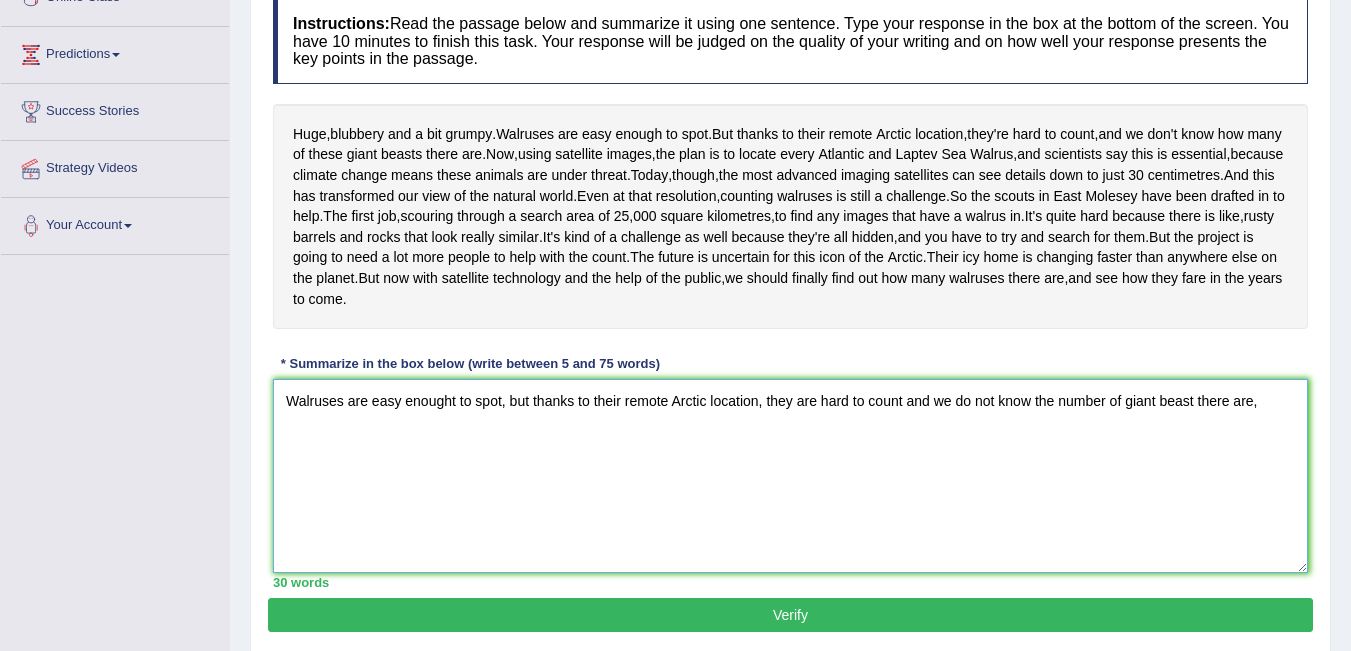 click on "Walruses are easy enought to spot, but thanks to their remote Arctic location, they are hard to count and we do not know the number of giant beast there are," at bounding box center (790, 476) 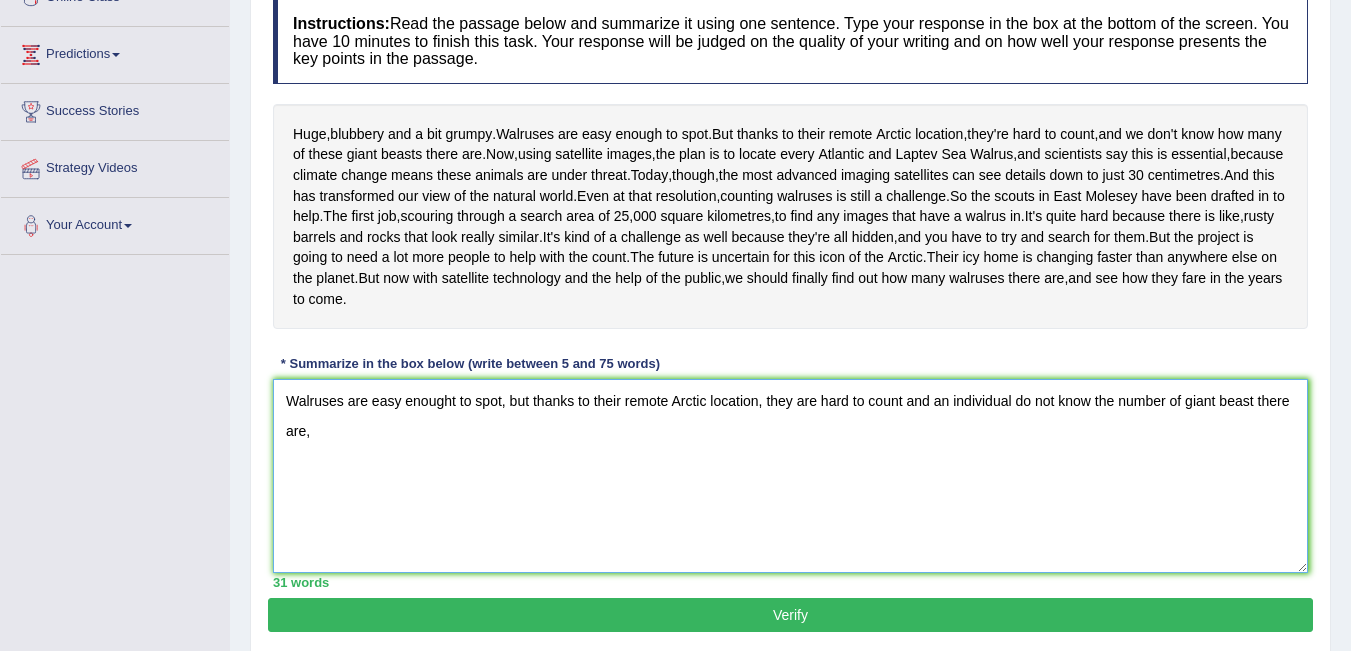 click on "Walruses are easy enought to spot, but thanks to their remote Arctic location, they are hard to count and an individual do not know the number of giant beast there are," at bounding box center [790, 476] 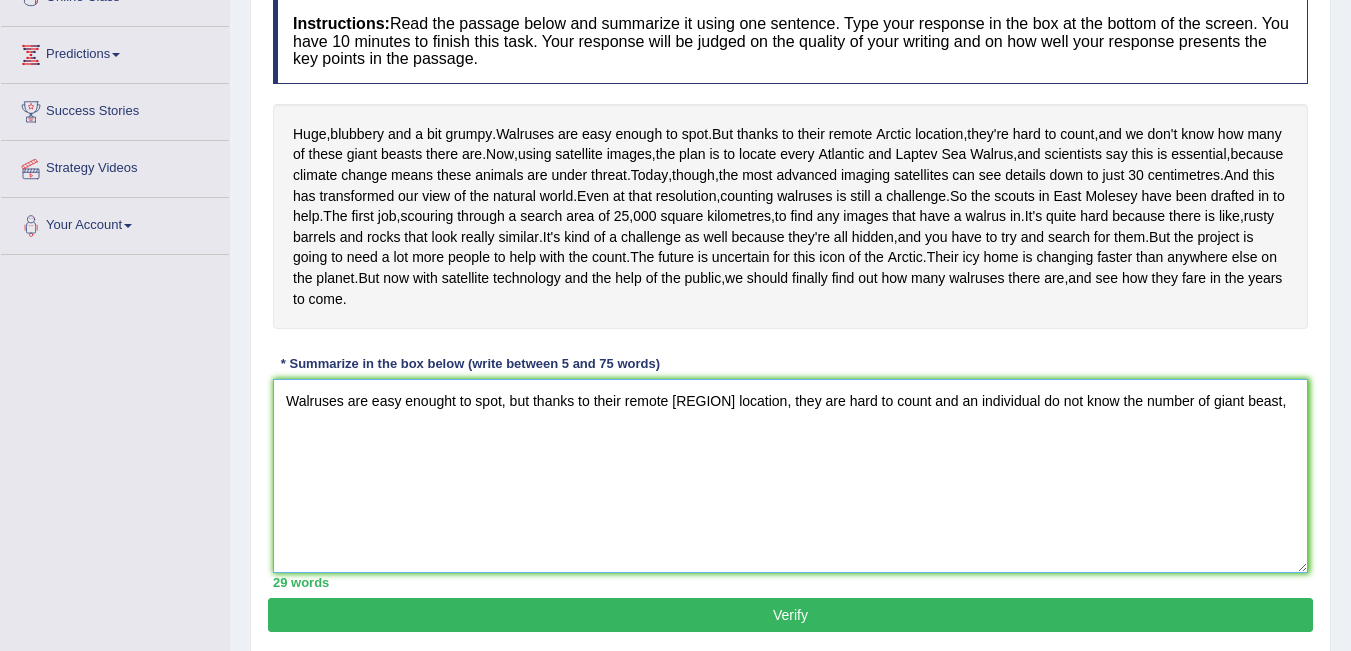 click on "Walruses are easy enought to spot, but thanks to their remote [REGION] location, they are hard to count and an individual do not know the number of giant beast," at bounding box center (790, 476) 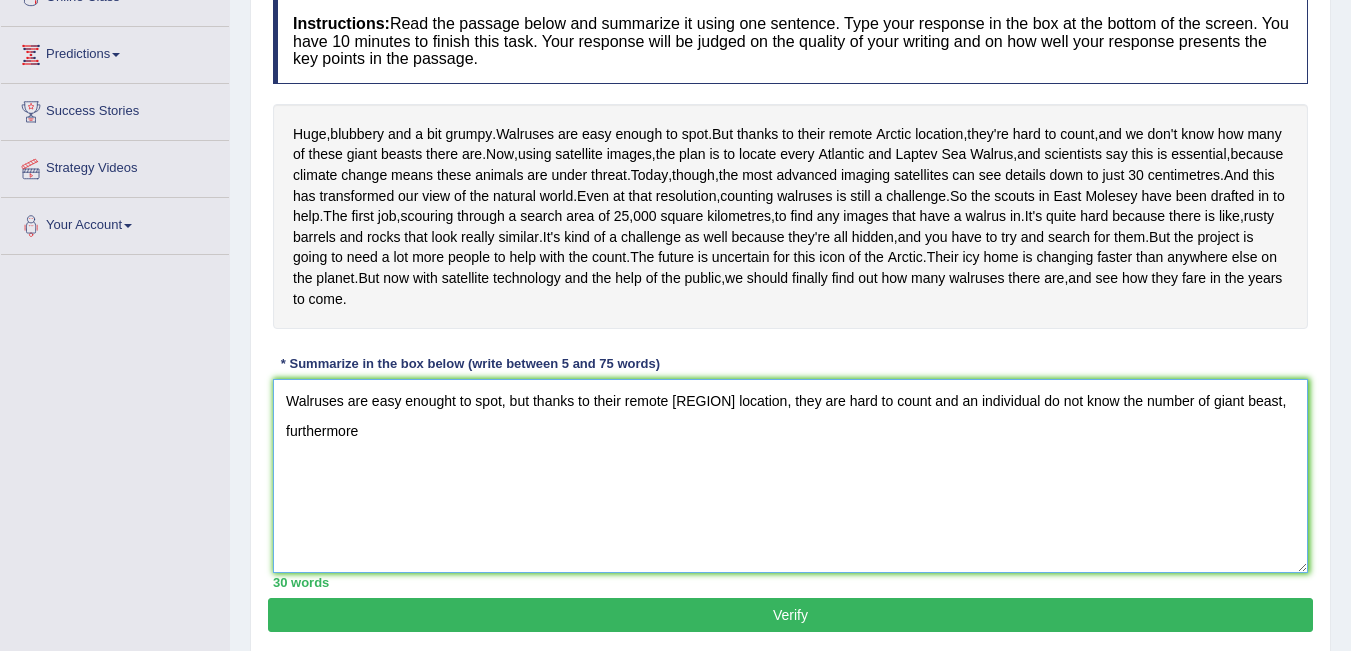 click on "Walruses are easy enought to spot, but thanks to their remote [REGION] location, they are hard to count and an individual do not know the number of giant beast, furthermore" at bounding box center [790, 476] 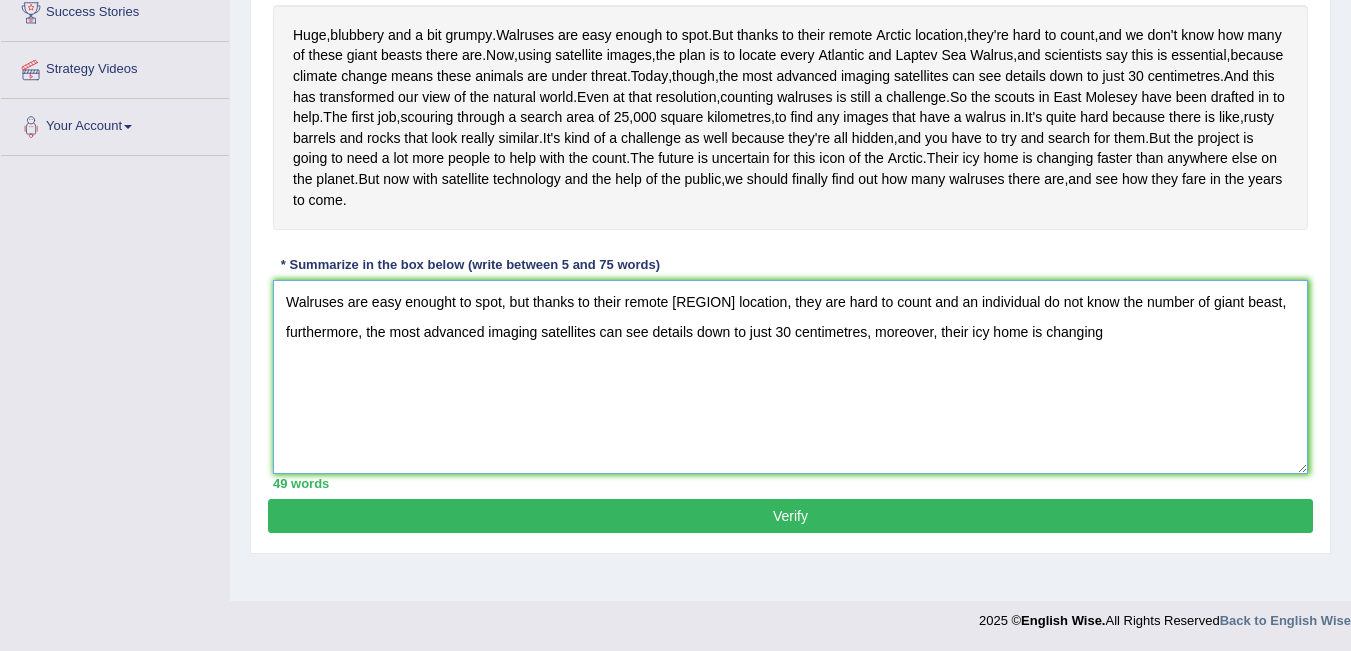 scroll, scrollTop: 449, scrollLeft: 0, axis: vertical 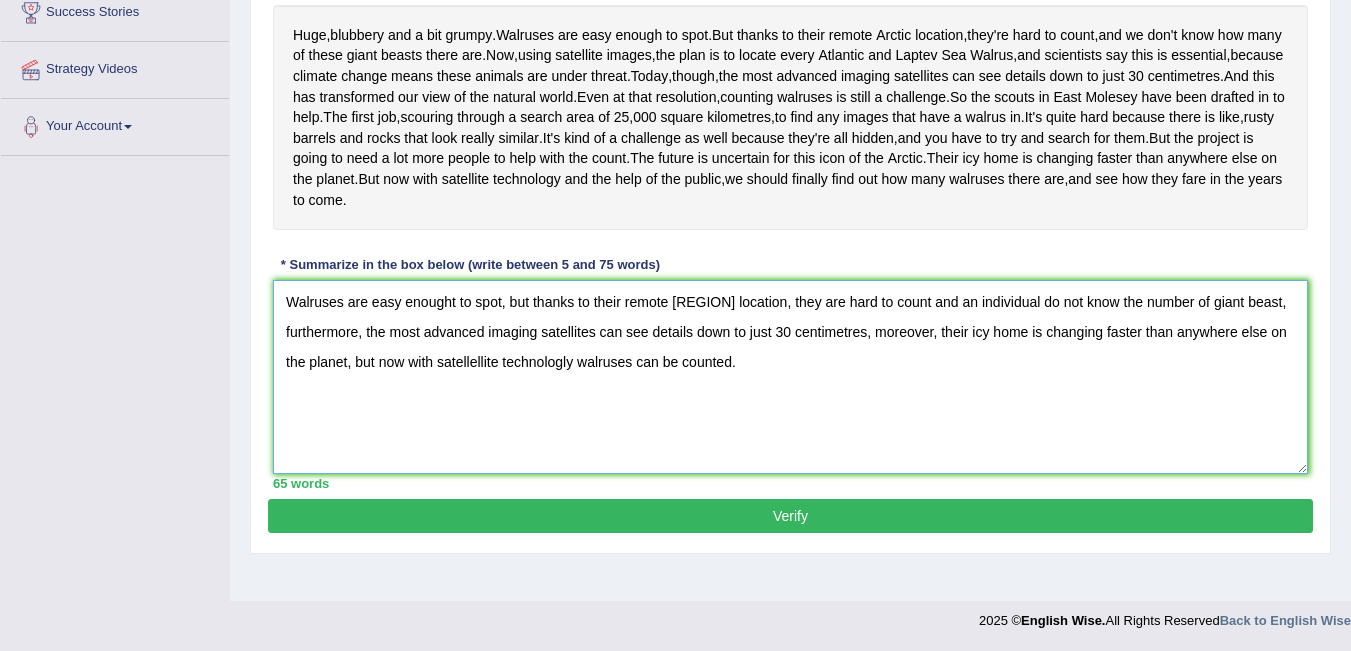 type on "Walruses are easy enought to spot, but thanks to their remote [REGION] location, they are hard to count and an individual do not know the number of giant beast, furthermore, the most advanced imaging satellites can see details down to just 30 centimetres, moreover, their icy home is changing faster than anywhere else on the planet, but now with satellellite technologly walruses can be counted." 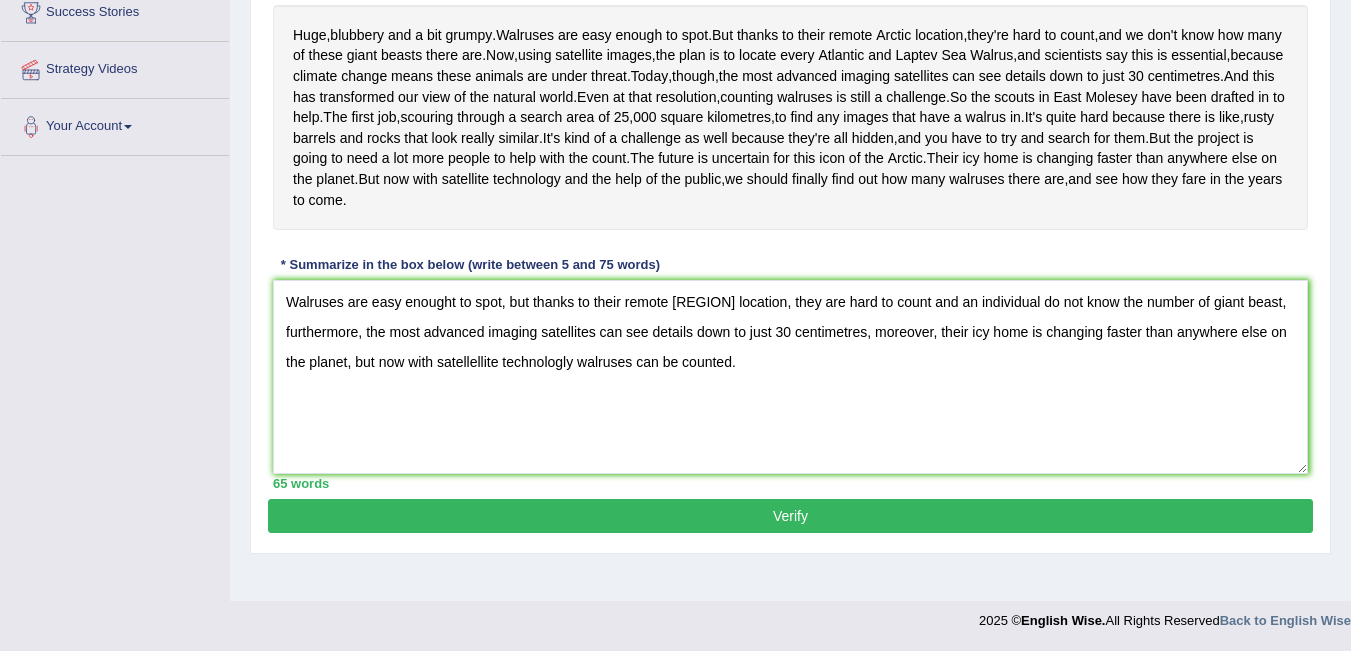 click on "Verify" at bounding box center [790, 516] 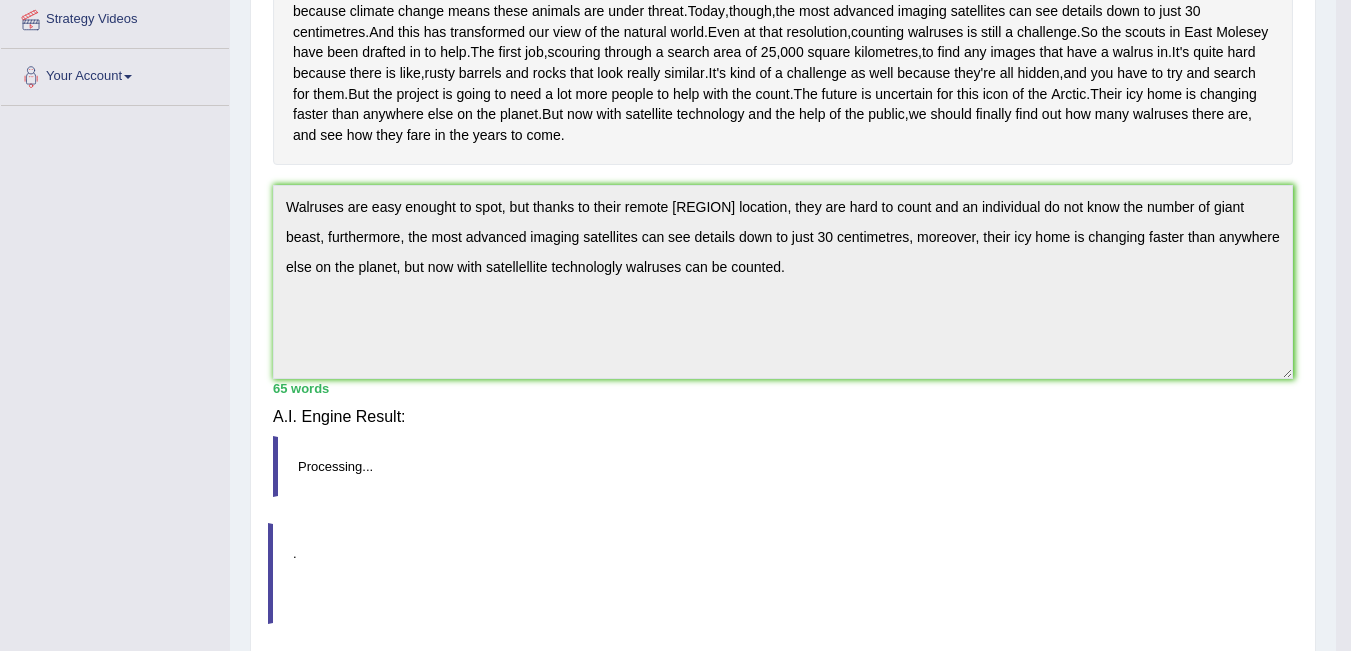 scroll, scrollTop: 423, scrollLeft: 0, axis: vertical 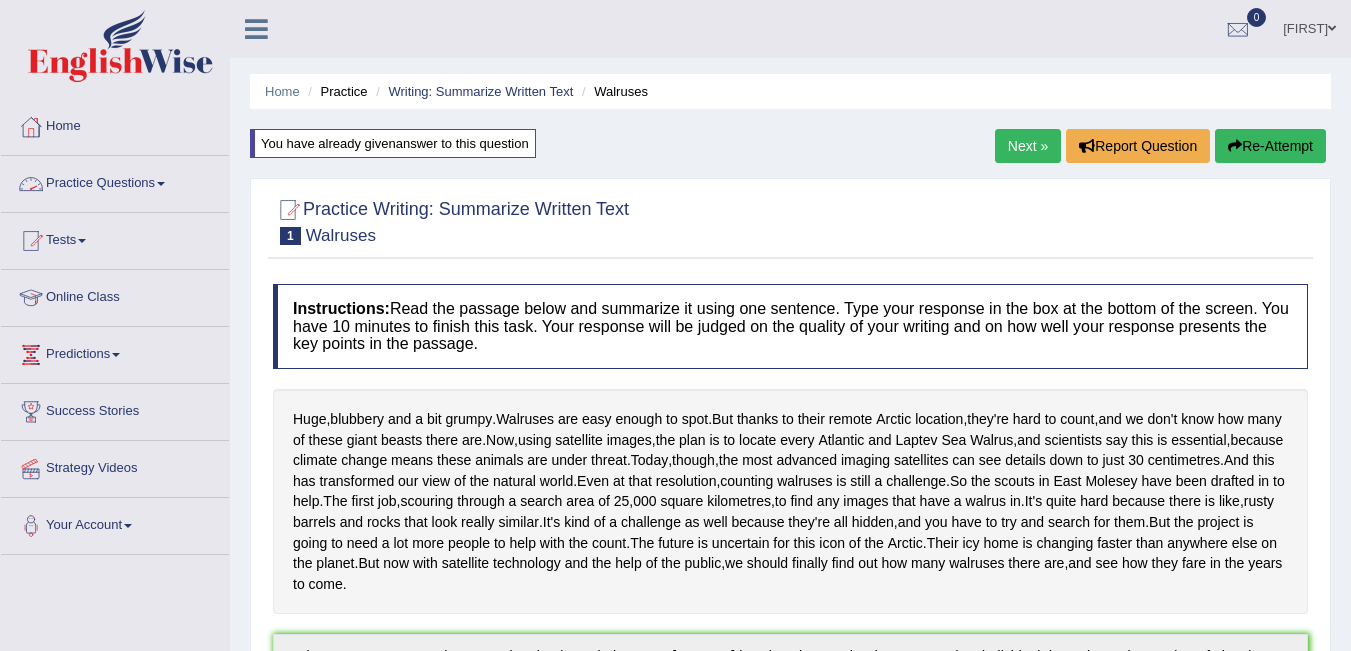 click on "Practice Questions" at bounding box center (115, 181) 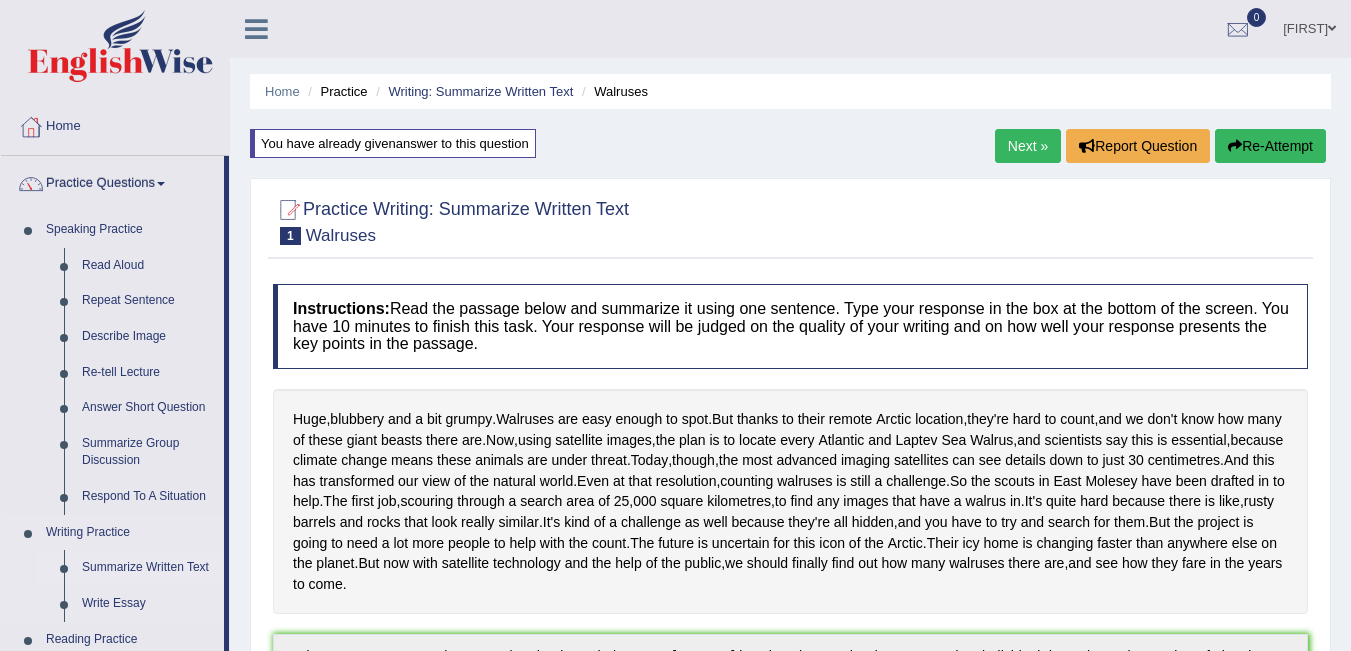 click on "Summarize Written Text" at bounding box center [148, 568] 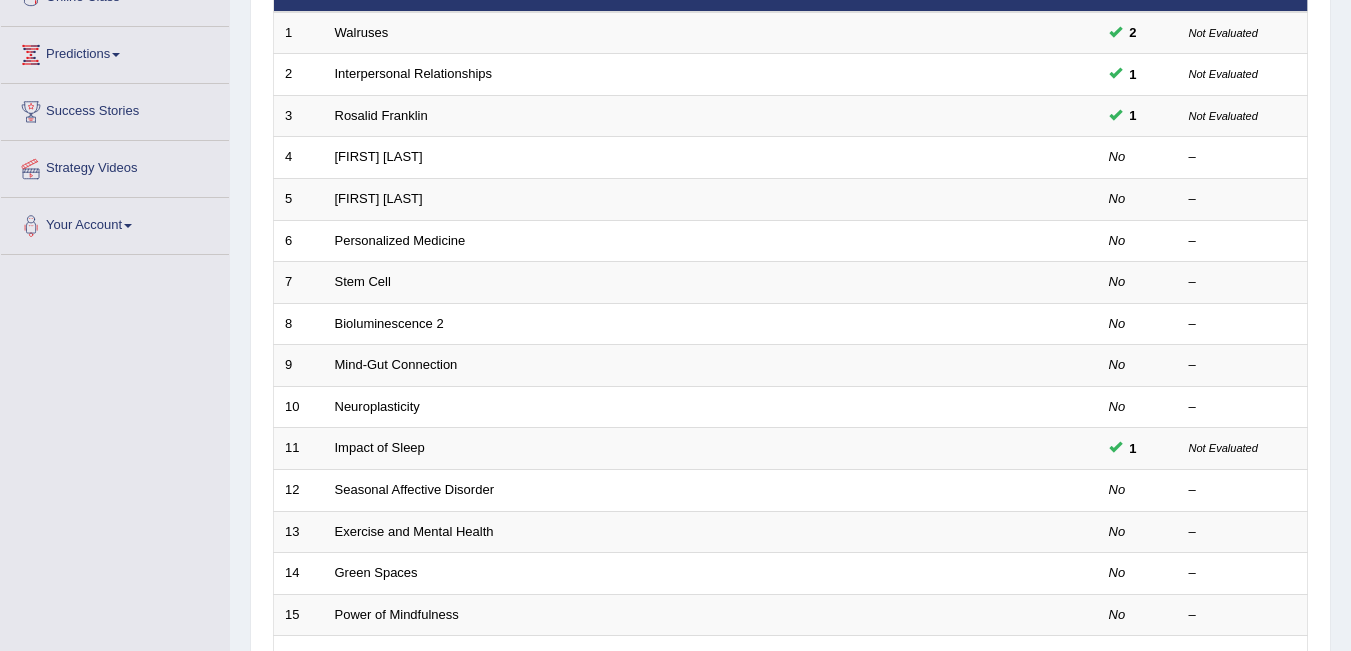 scroll, scrollTop: 300, scrollLeft: 0, axis: vertical 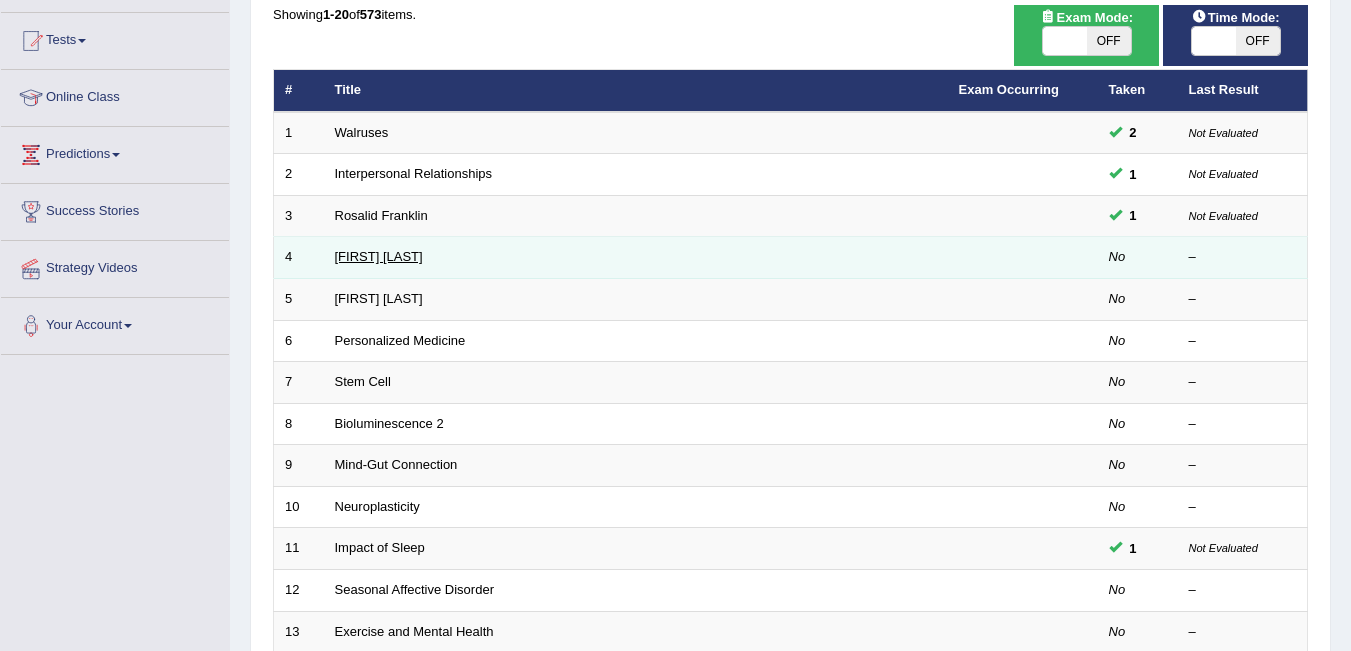 click on "Jonas Salk" at bounding box center [379, 256] 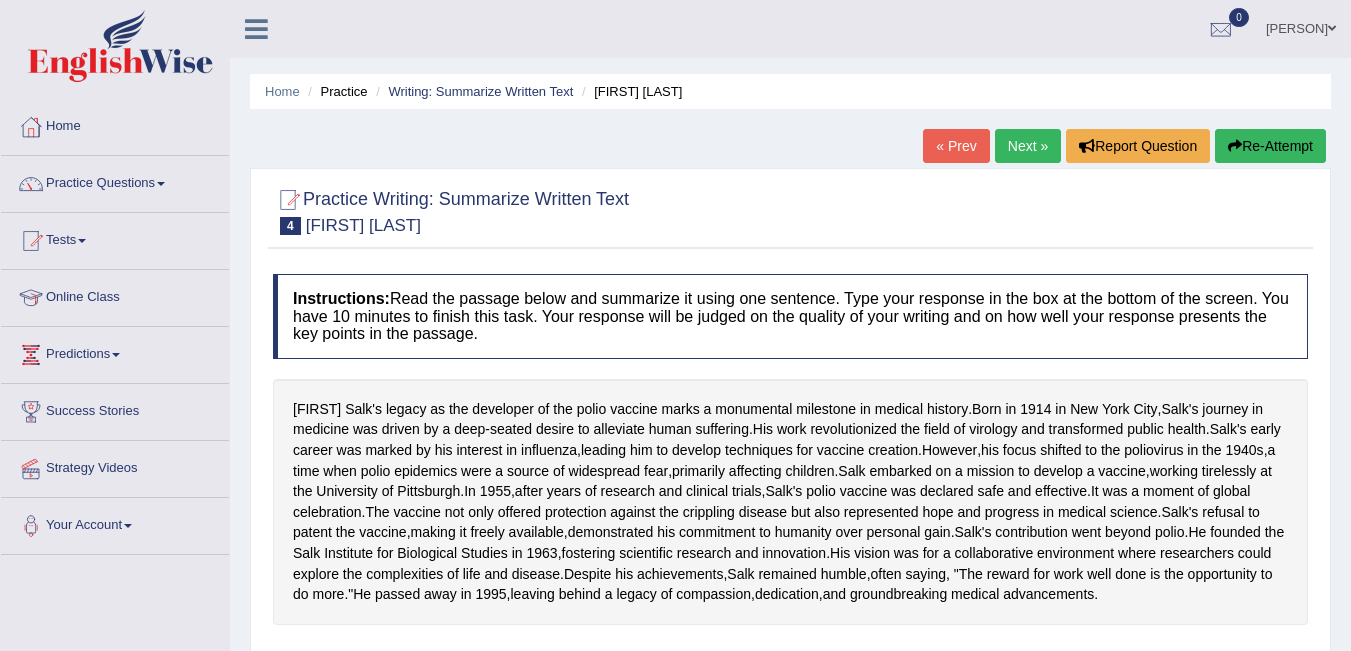 scroll, scrollTop: 377, scrollLeft: 0, axis: vertical 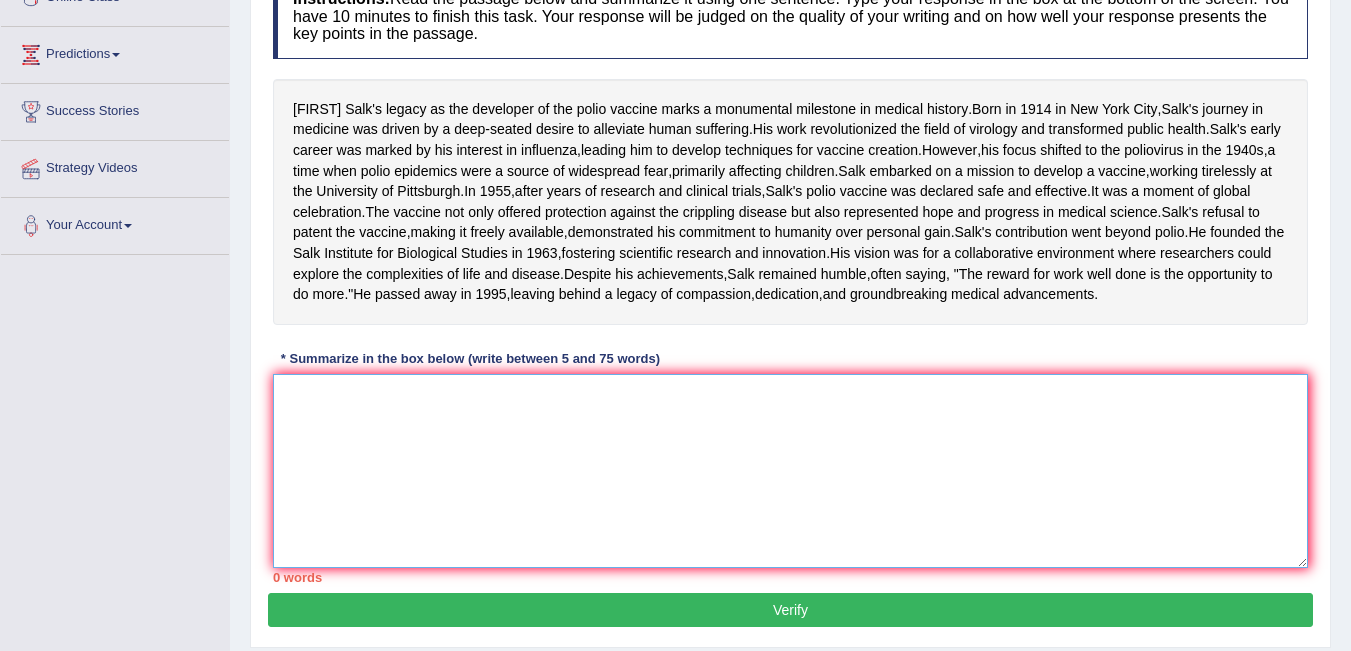 click at bounding box center [790, 471] 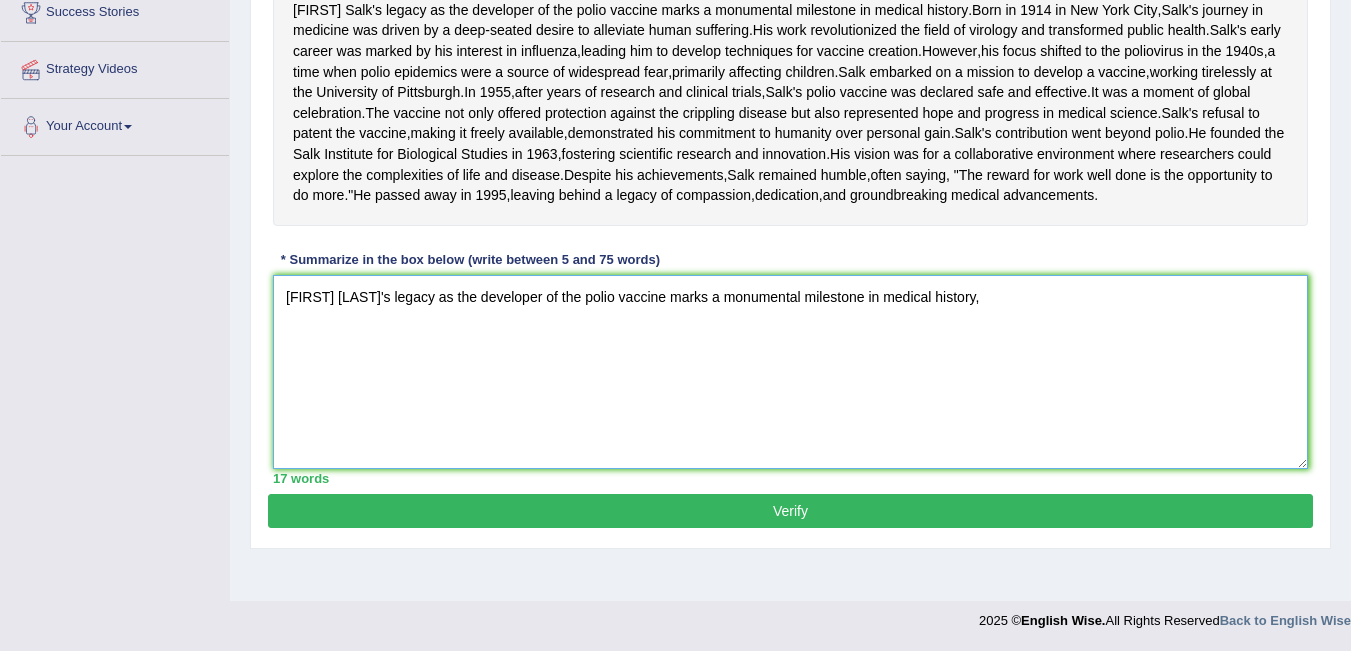 scroll, scrollTop: 386, scrollLeft: 0, axis: vertical 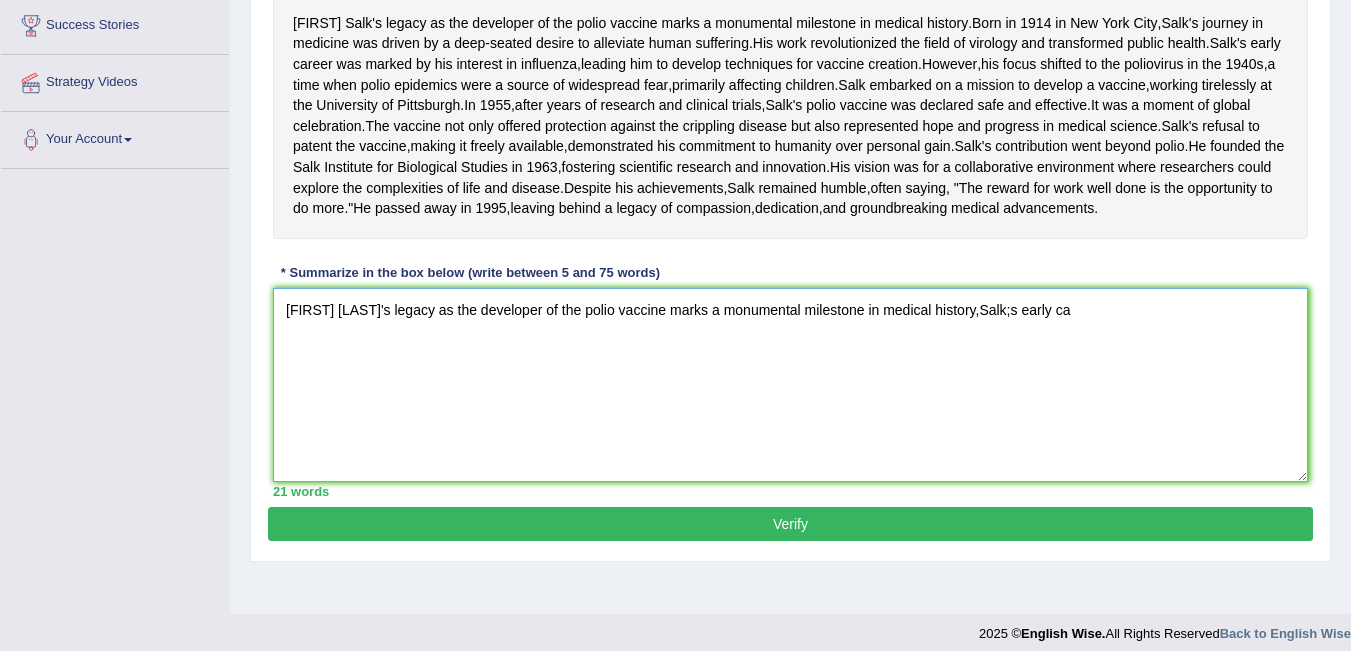 click on "[FIRST] [LAST]'s legacy as the developer of the polio vaccine marks a monumental milestone in medical history,Salk;s early ca" at bounding box center (790, 385) 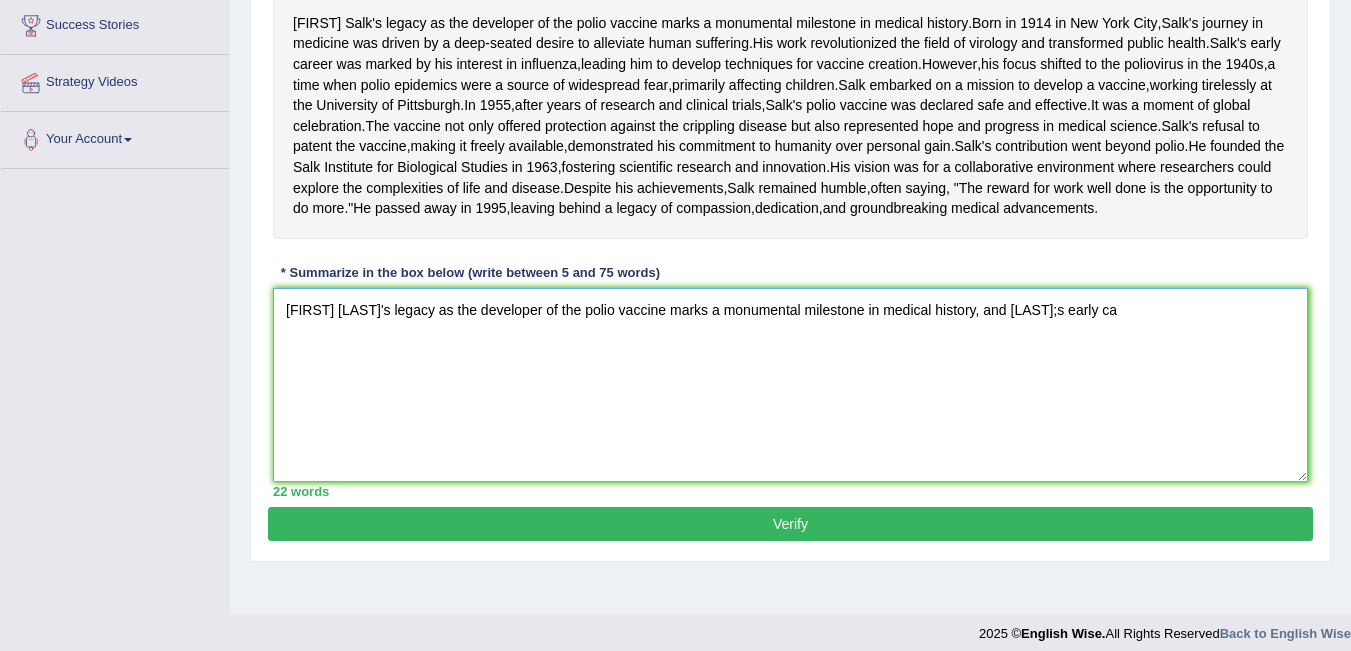 click on "[FIRST] [LAST]'s legacy as the developer of the polio vaccine marks a monumental milestone in medical history, and [LAST];s early ca" at bounding box center [790, 385] 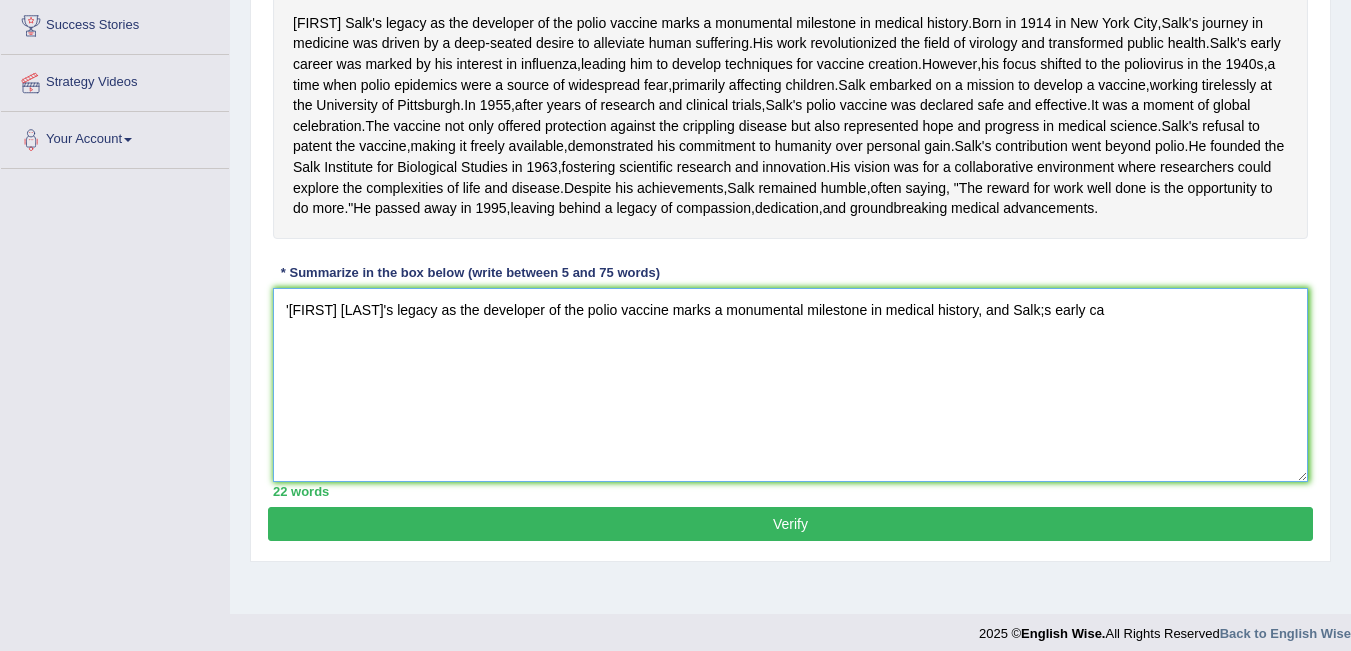 click on "'[FIRST] [LAST]'s legacy as the developer of the polio vaccine marks a monumental milestone in medical history, and Salk;s early ca" at bounding box center [790, 385] 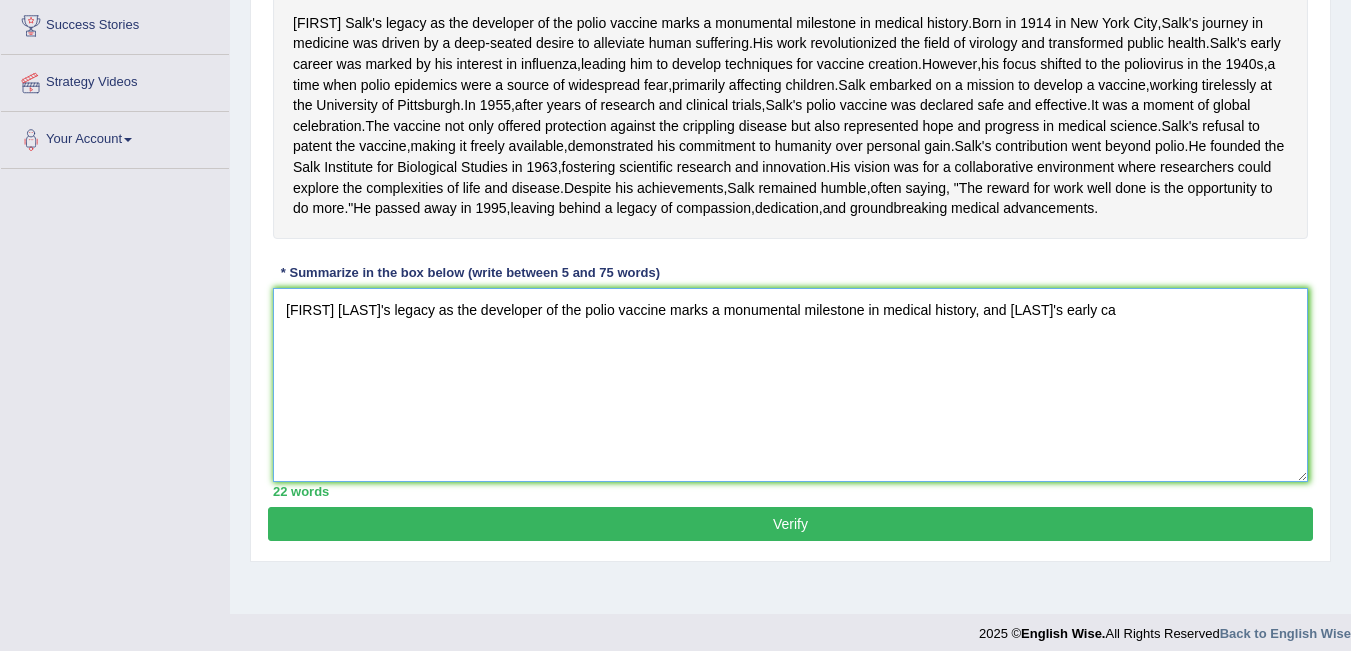 click on "[FIRST] [LAST]'s legacy as the developer of the polio vaccine marks a monumental milestone in medical history, and [LAST]'s early ca" at bounding box center [790, 385] 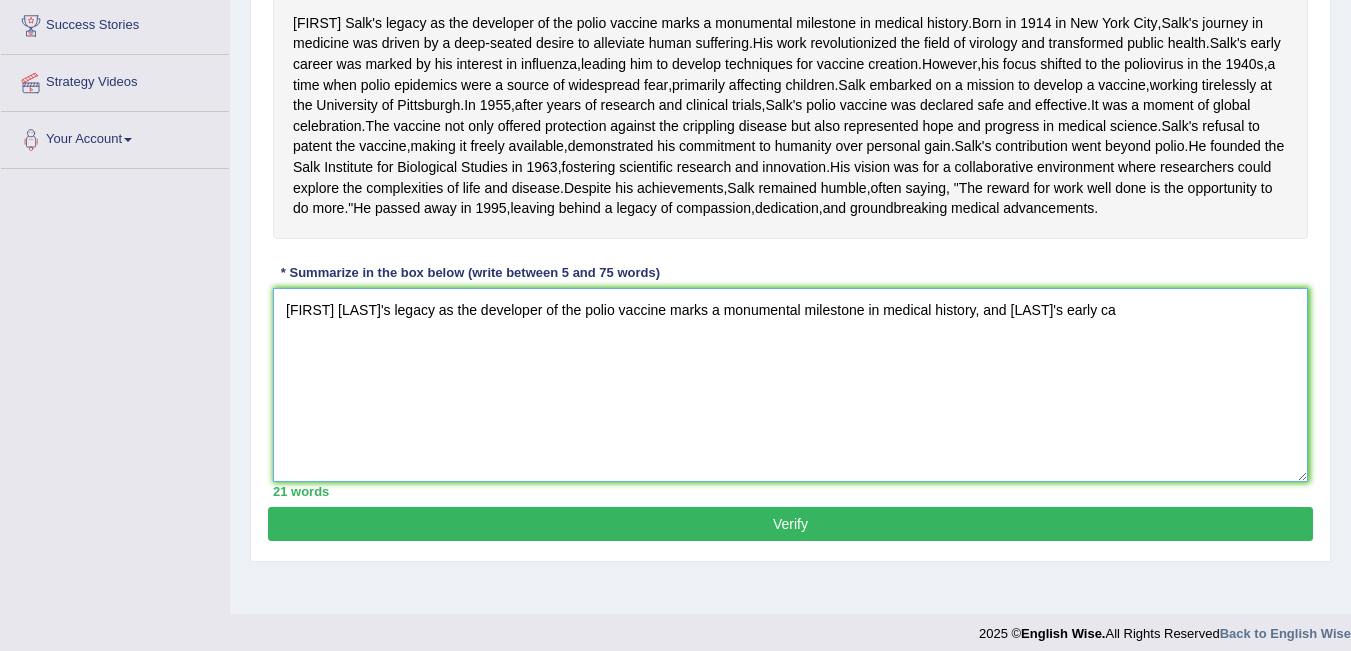 click on "[FIRST] [LAST]'s legacy as the developer of the polio vaccine marks a monumental milestone in medical history, and [LAST]'s early ca" at bounding box center [790, 385] 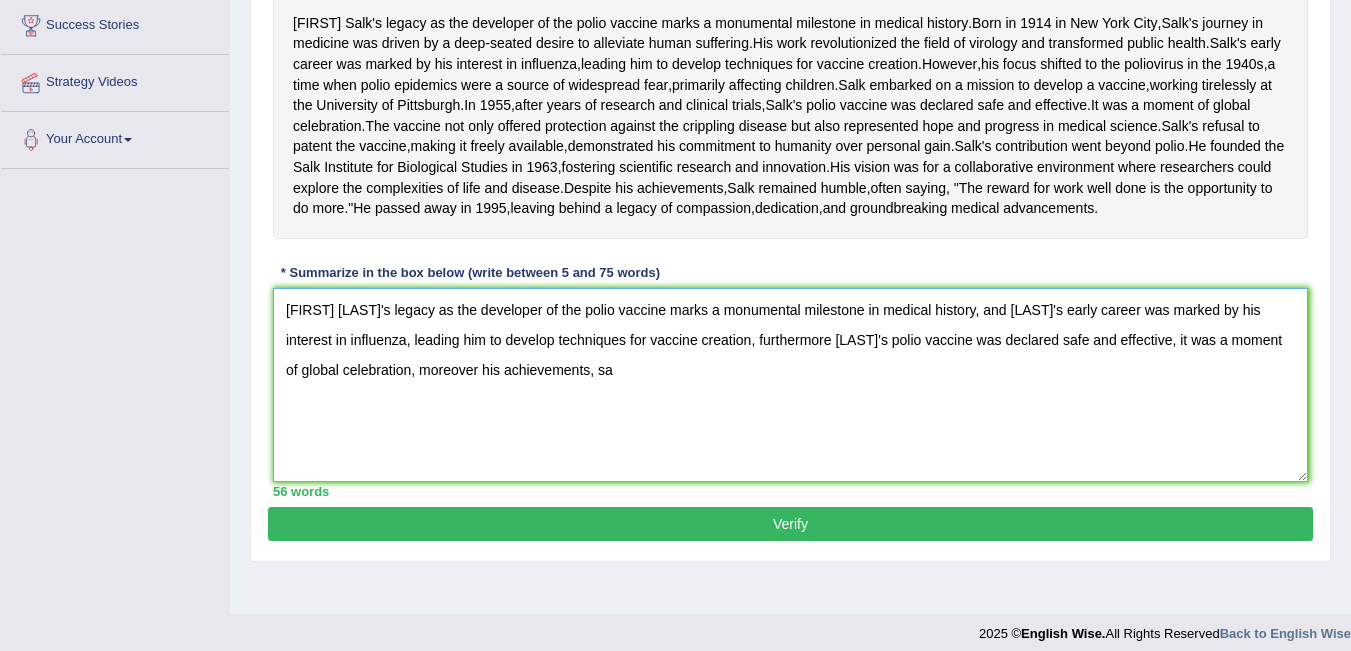 click on "[FIRST] [LAST]'s legacy as the developer of the polio vaccine marks a monumental milestone in medical history, and [LAST]'s early career was marked by his interest in influenza, leading him to develop techniques for vaccine creation, furthermore [LAST]'s polio vaccine was declared safe and effective, it was a moment of global celebration, moreover his achievements, sa" at bounding box center [790, 385] 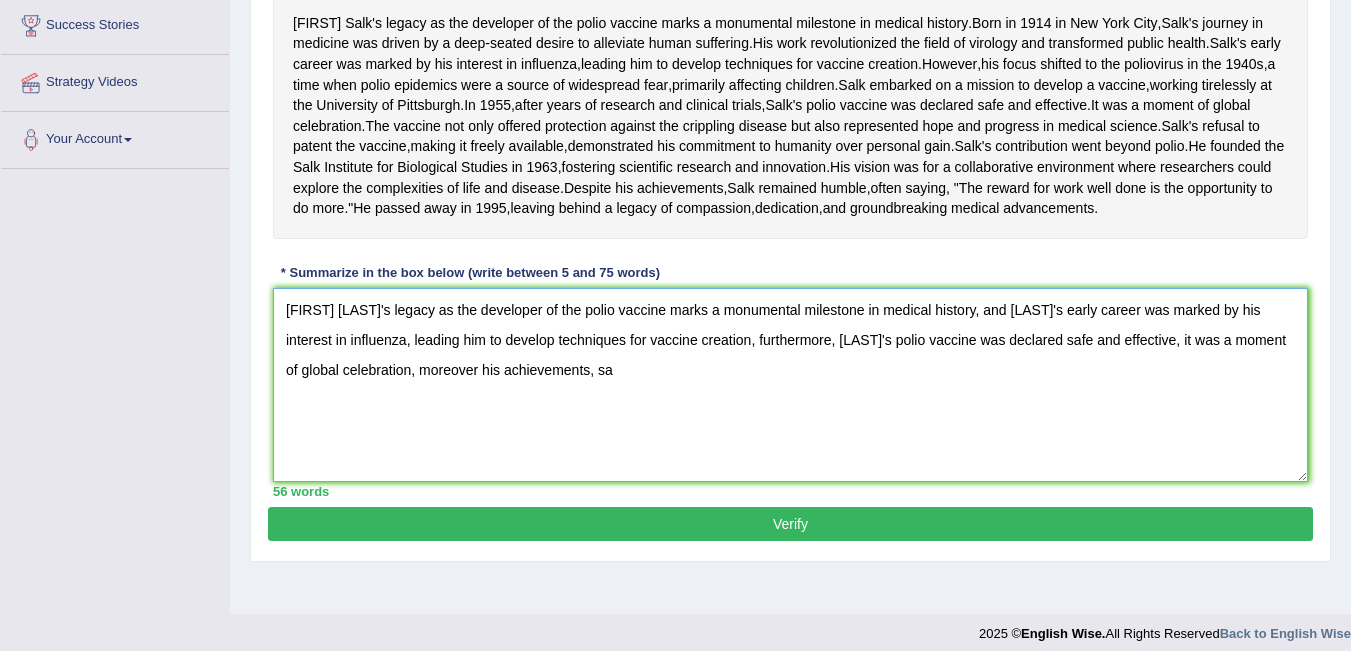 click on "[FIRST] [LAST]'s legacy as the developer of the polio vaccine marks a monumental milestone in medical history, and [LAST]'s early career was marked by his interest in influenza, leading him to develop techniques for vaccine creation, furthermore, [LAST]'s polio vaccine was declared safe and effective, it was a moment of global celebration, moreover his achievements, sa" at bounding box center [790, 385] 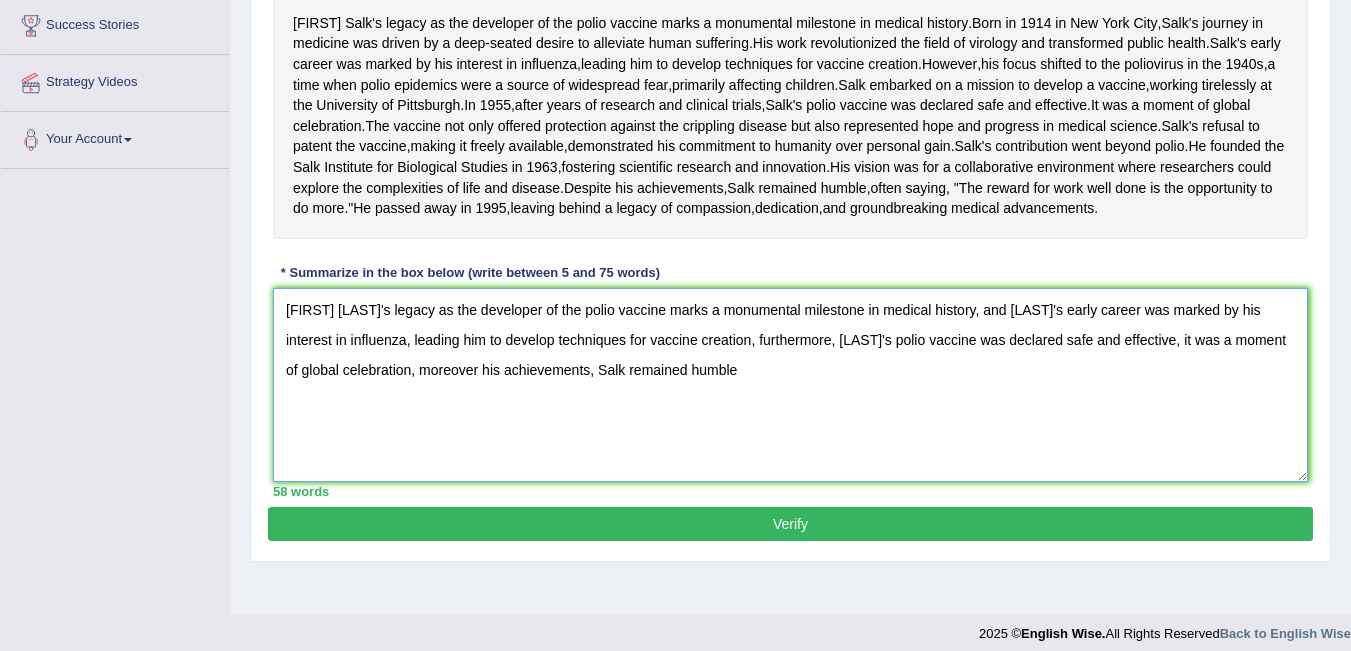 click on "[FIRST] [LAST]'s legacy as the developer of the polio vaccine marks a monumental milestone in medical history, and [LAST]'s early career was marked by his interest in influenza, leading him to develop techniques for vaccine creation, furthermore, [LAST]'s polio vaccine was declared safe and effective, it was a moment of global celebration, moreover his achievements, Salk remained humble" at bounding box center [790, 385] 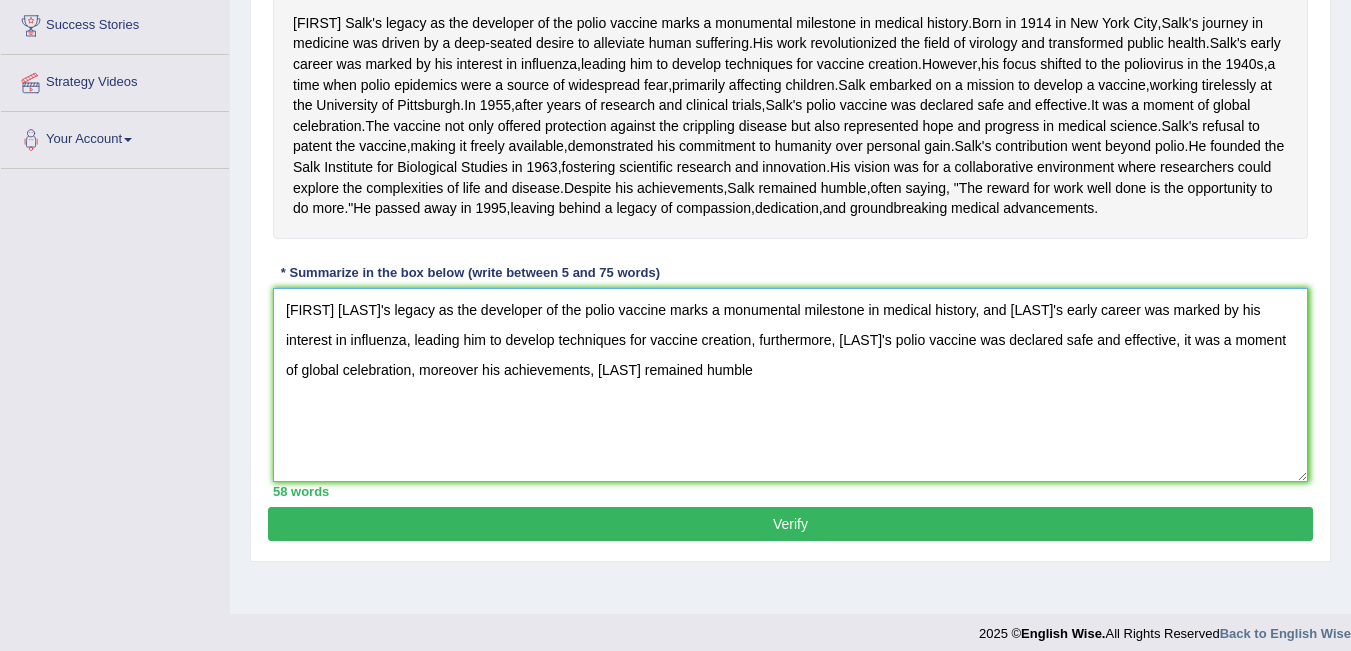click on "[FIRST] [LAST]'s legacy as the developer of the polio vaccine marks a monumental milestone in medical history, and [LAST]'s early career was marked by his interest in influenza, leading him to develop techniques for vaccine creation, furthermore, [LAST]'s polio vaccine was declared safe and effective, it was a moment of global celebration, moreover his achievements, [LAST] remained humble" at bounding box center (790, 385) 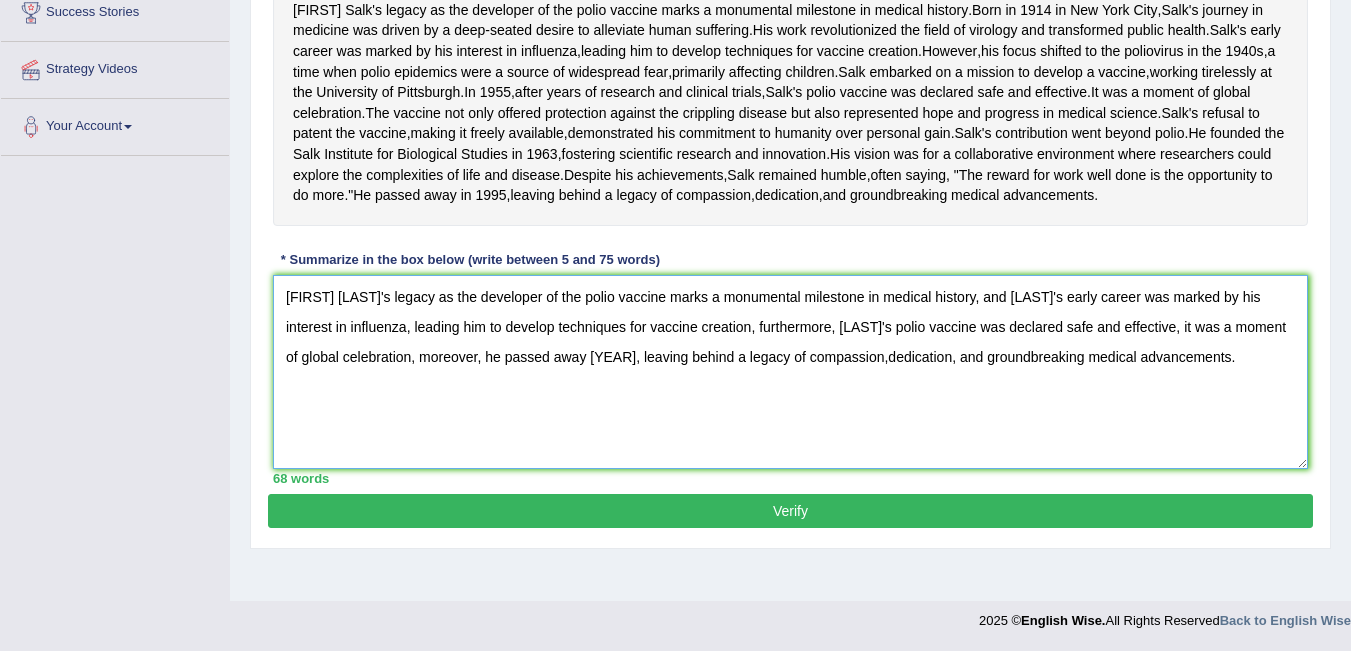 scroll, scrollTop: 486, scrollLeft: 0, axis: vertical 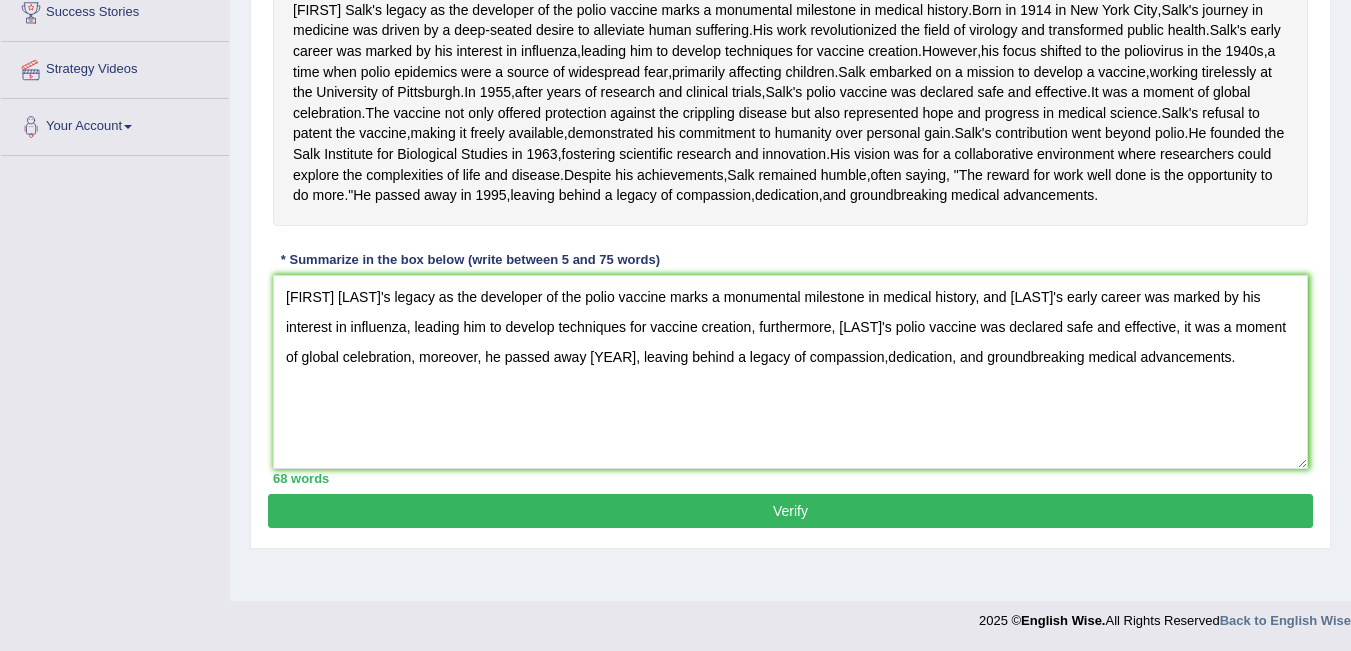 click on "Verify" at bounding box center (790, 511) 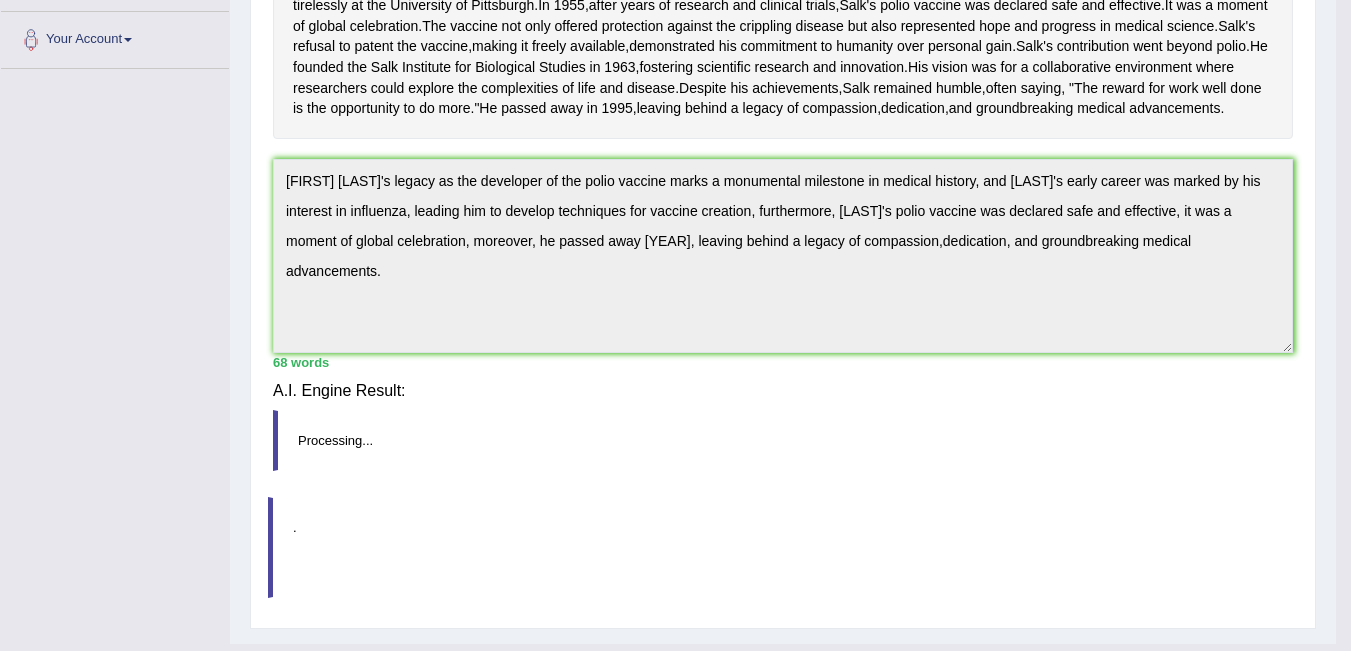 scroll, scrollTop: 475, scrollLeft: 0, axis: vertical 